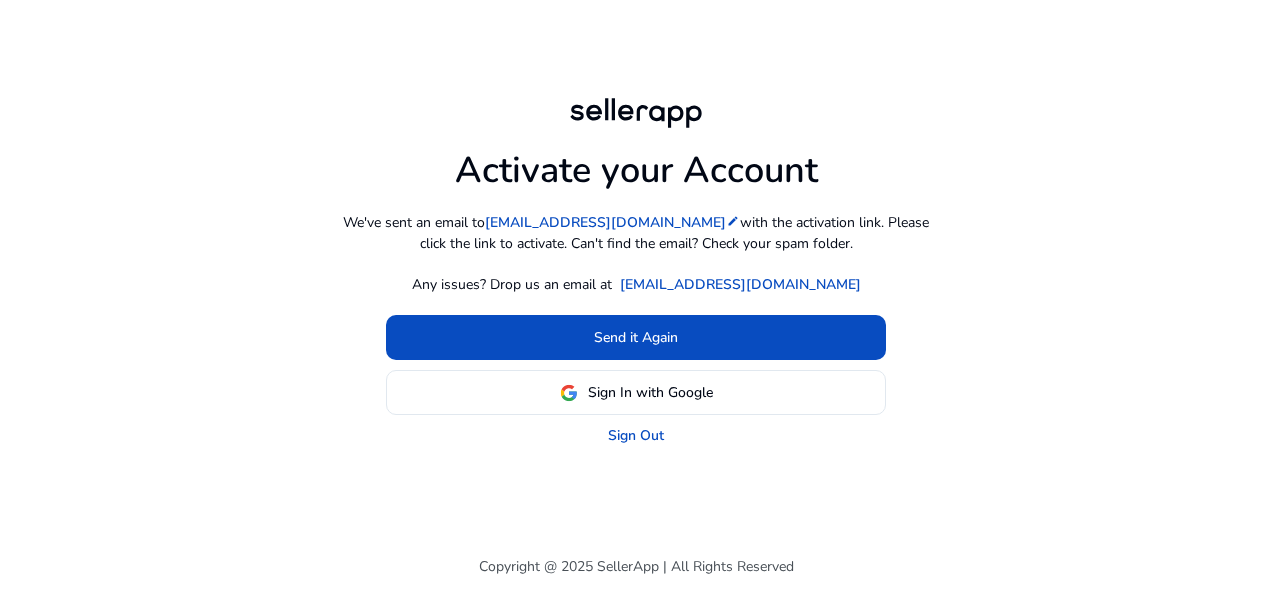 scroll, scrollTop: 0, scrollLeft: 0, axis: both 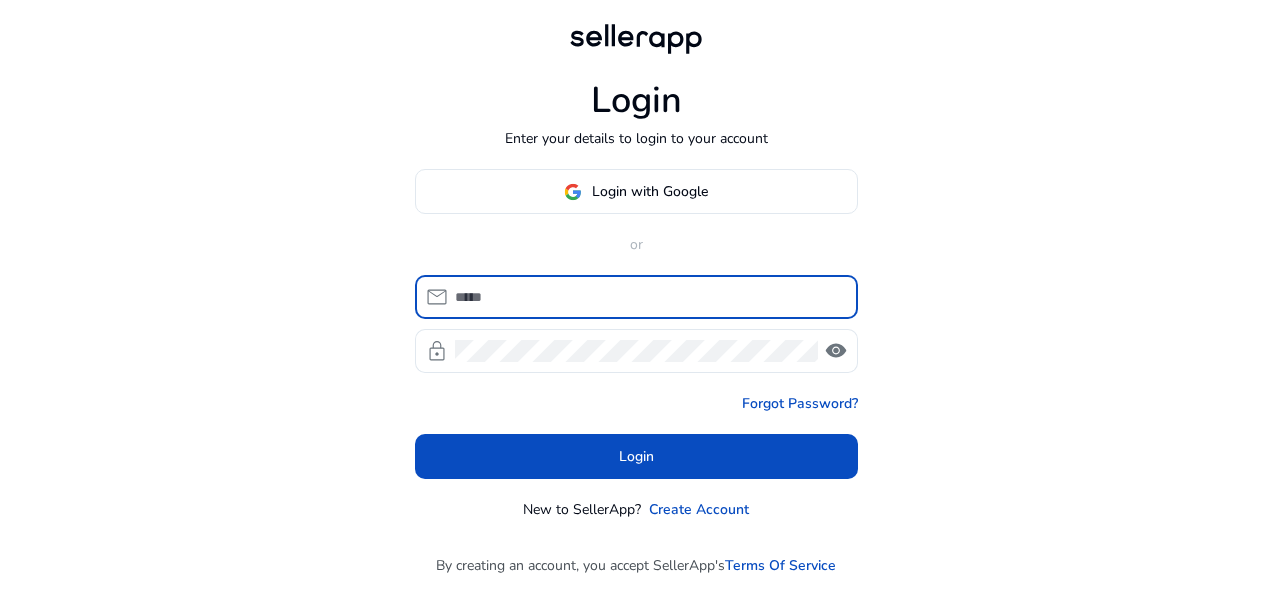 click 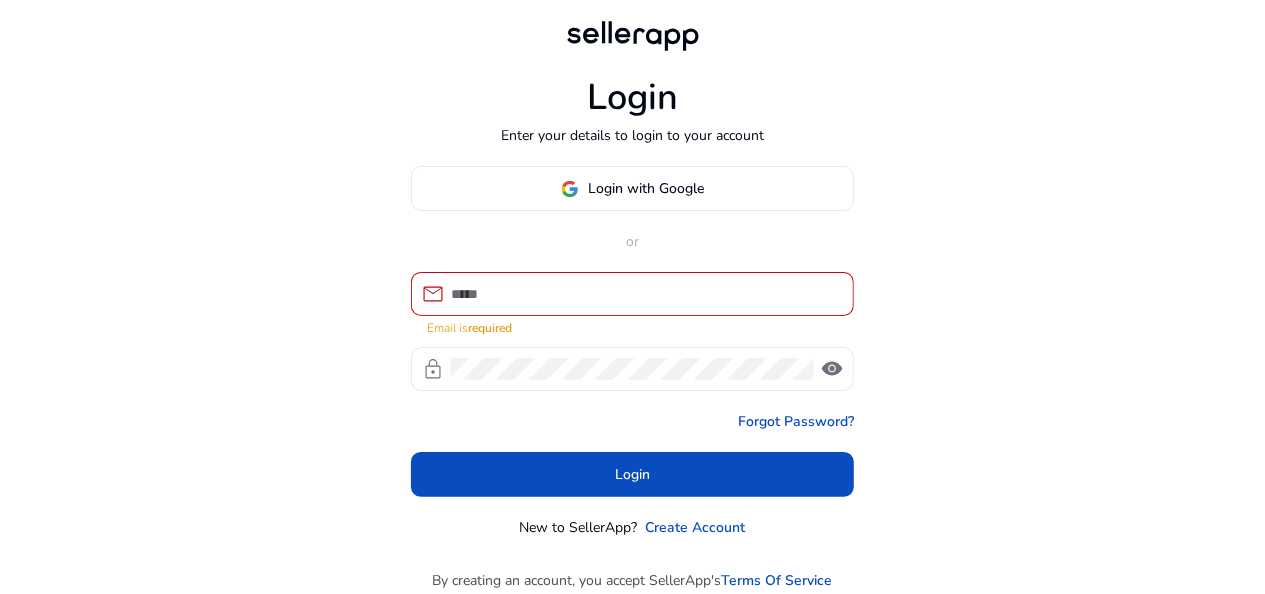 click 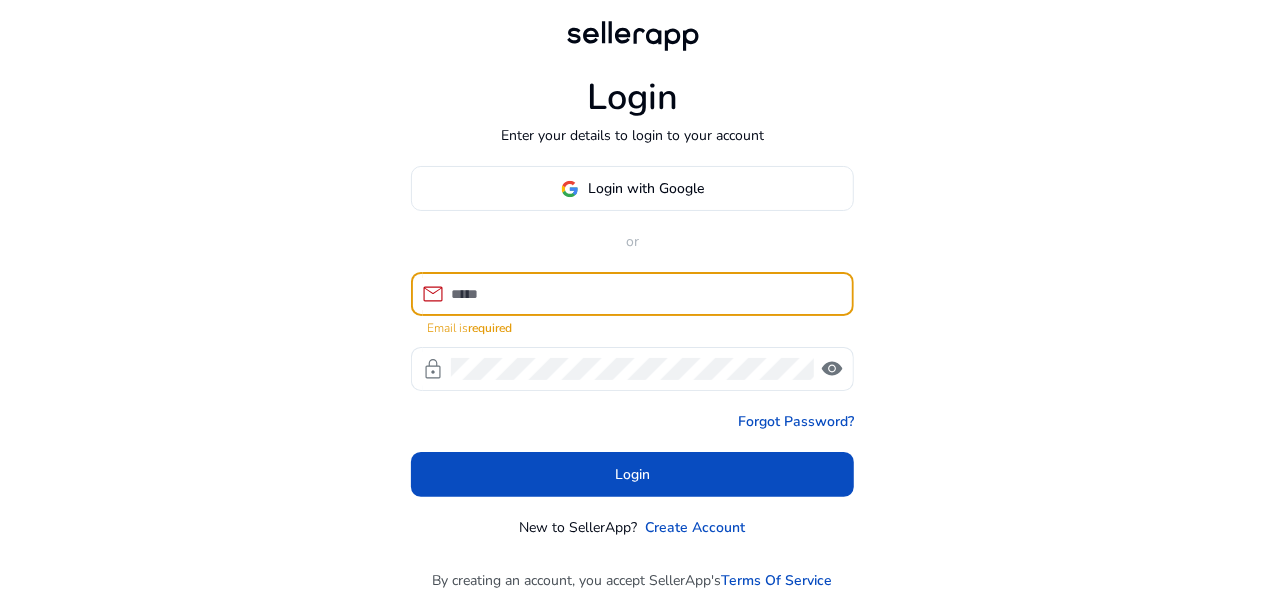 click at bounding box center [644, 294] 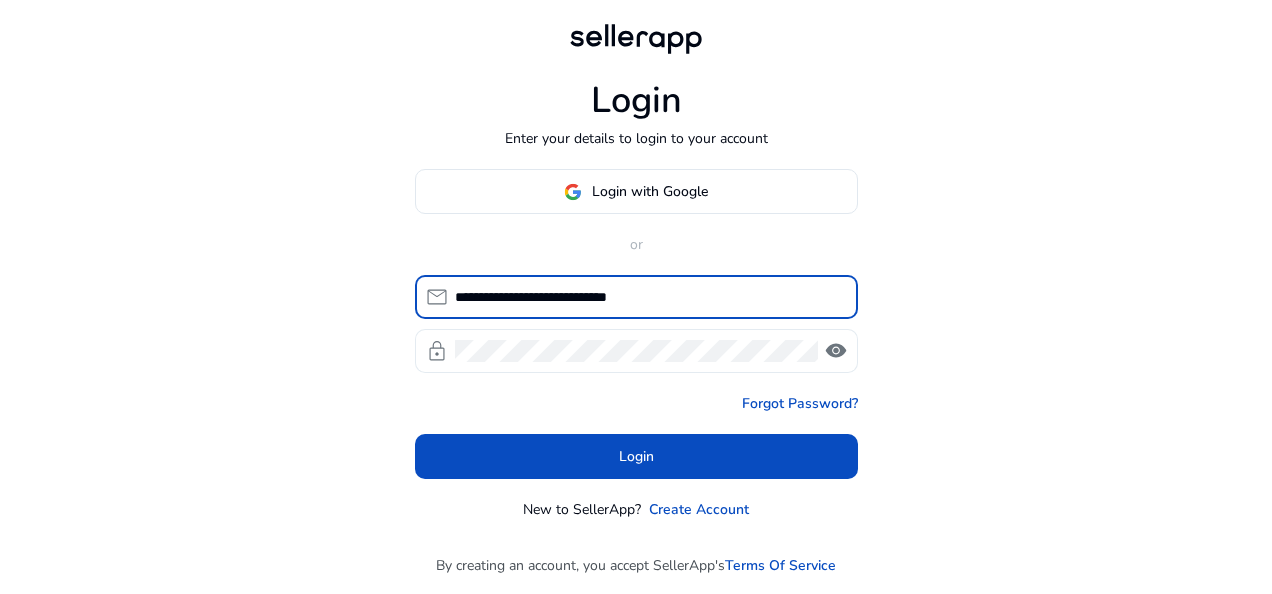 type on "**********" 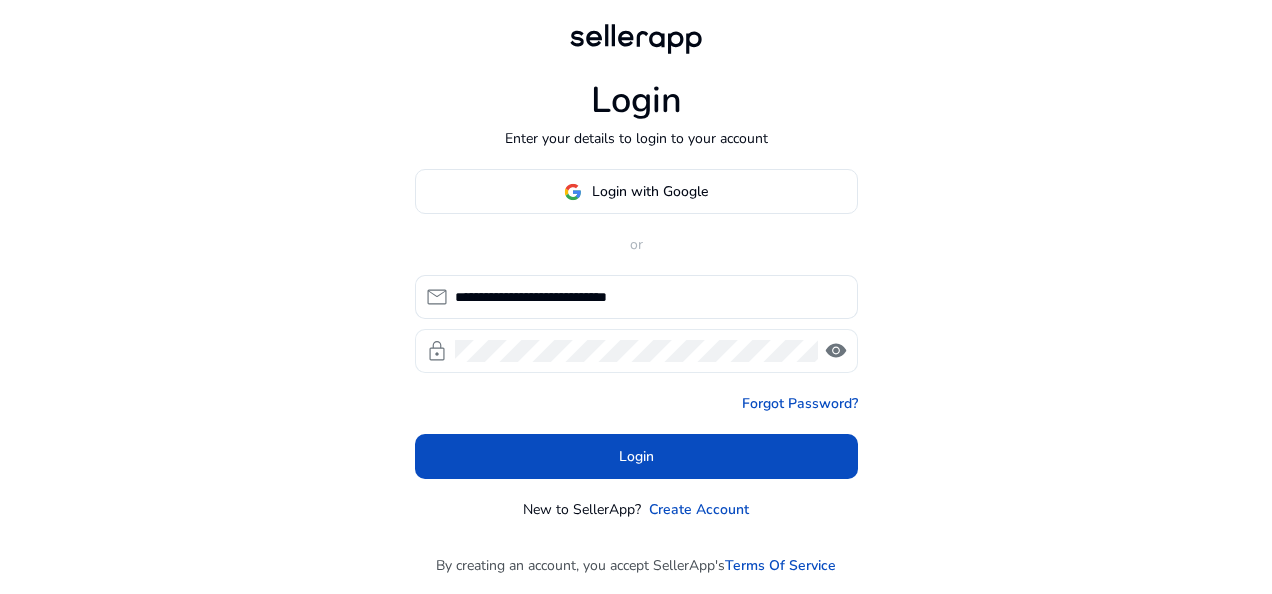 click 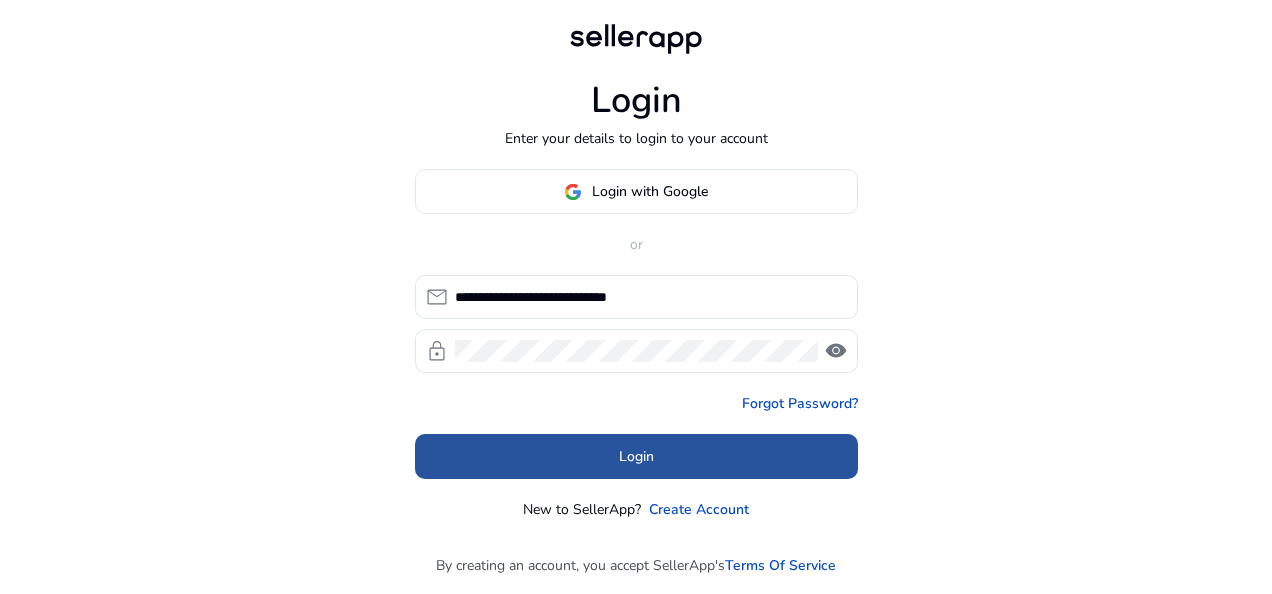 click on "Login" at bounding box center [636, 456] 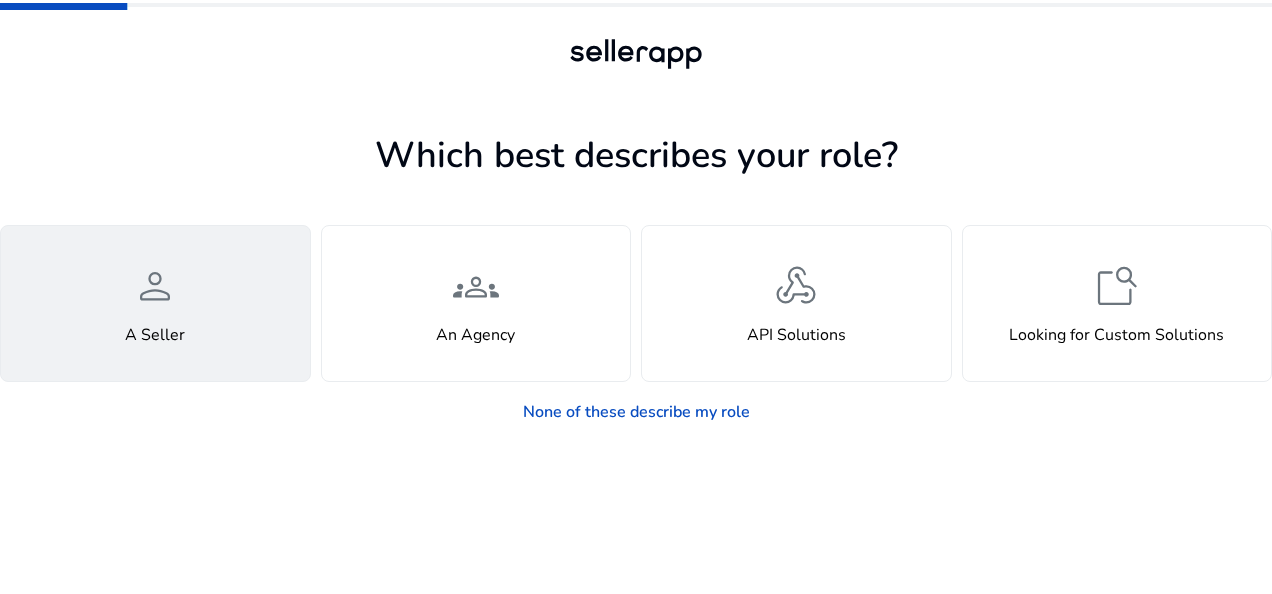 click on "person" 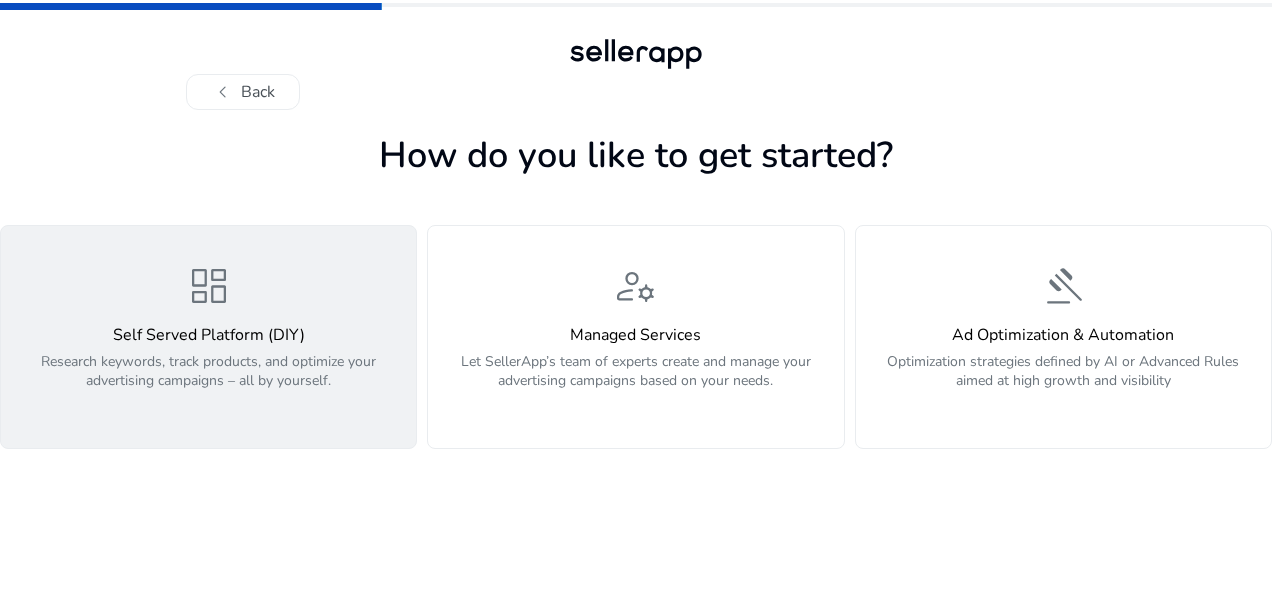 click on "dashboard" 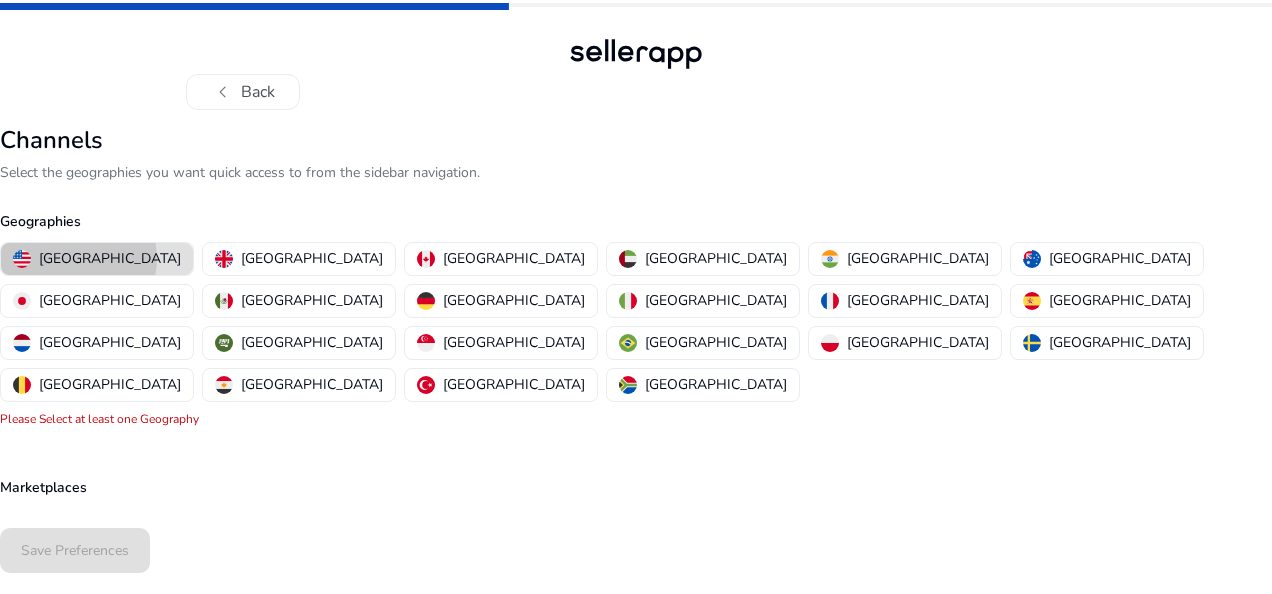 click on "[GEOGRAPHIC_DATA]" at bounding box center [110, 258] 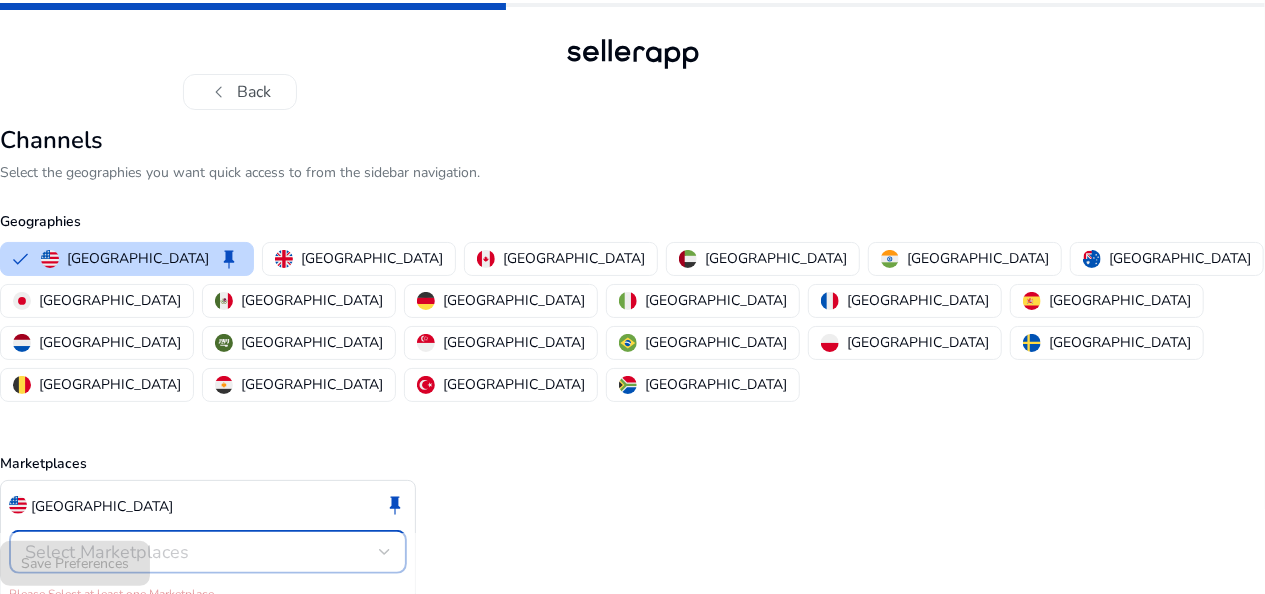 click on "Select Marketplaces" at bounding box center [107, 552] 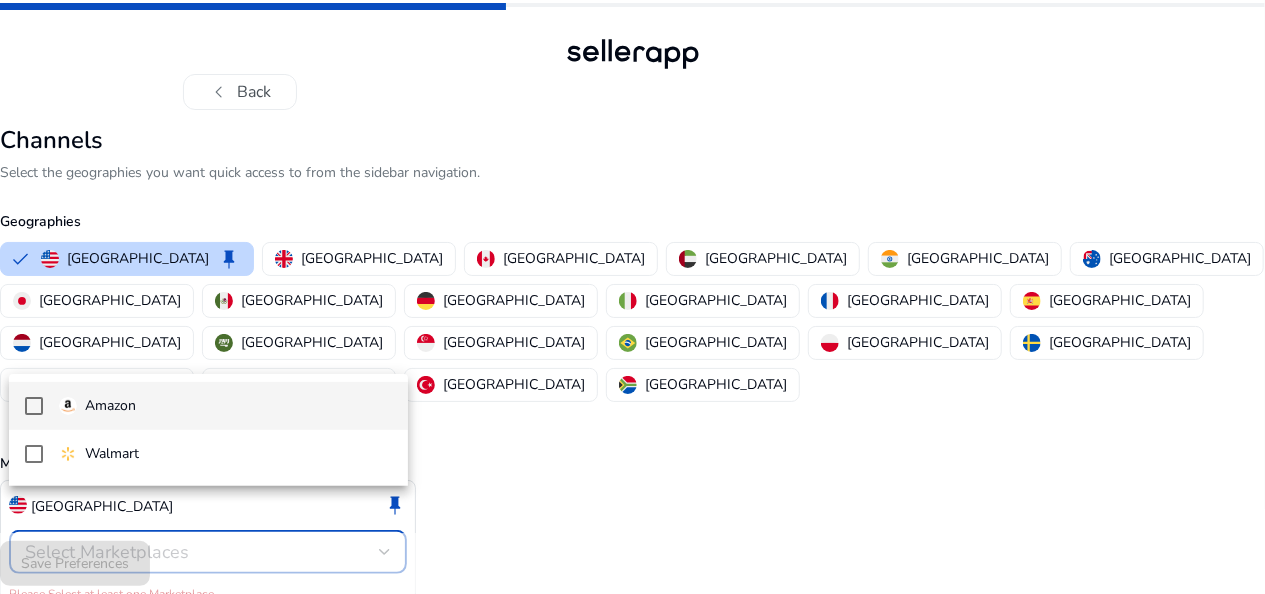 click on "Amazon" at bounding box center [225, 406] 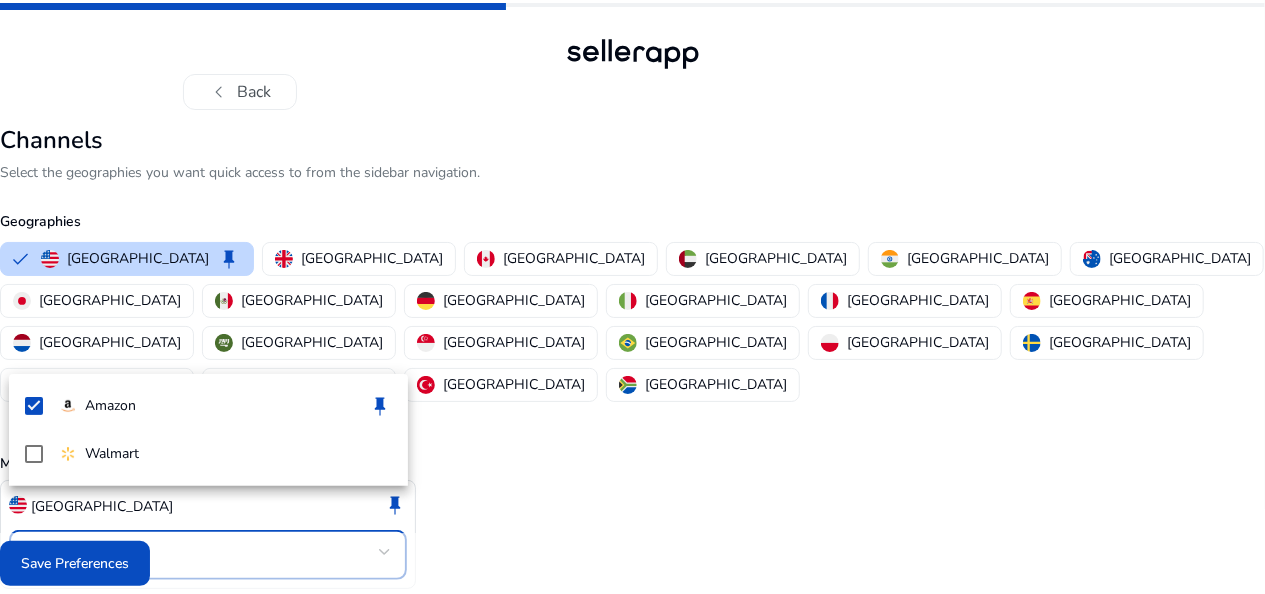 click at bounding box center [632, 297] 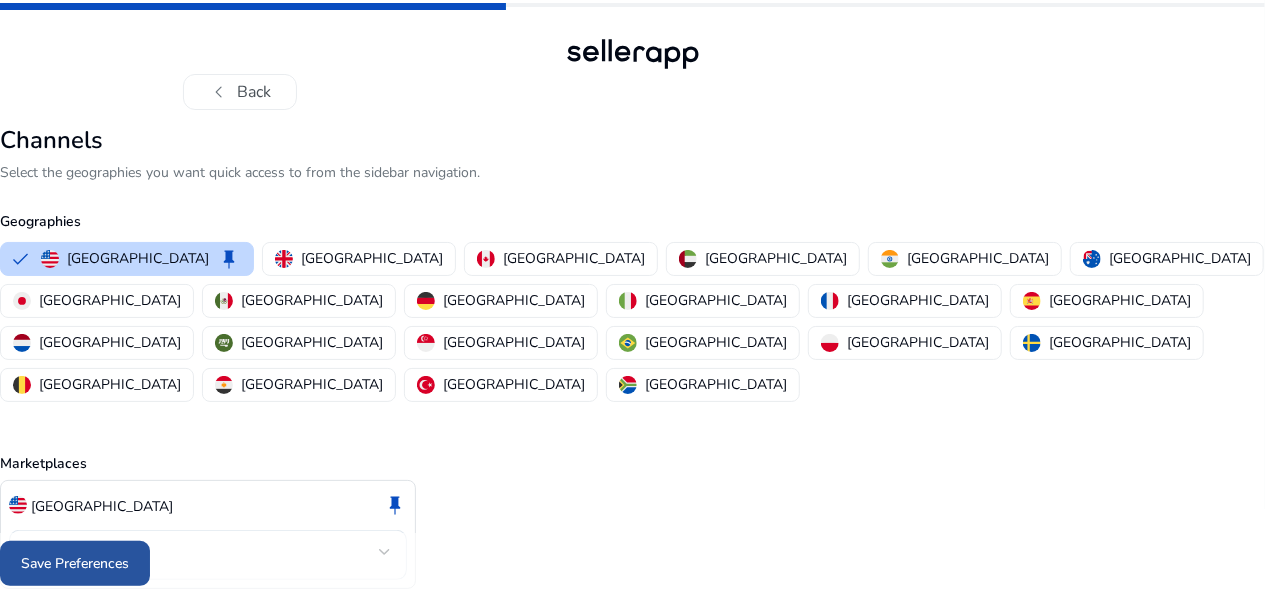 click 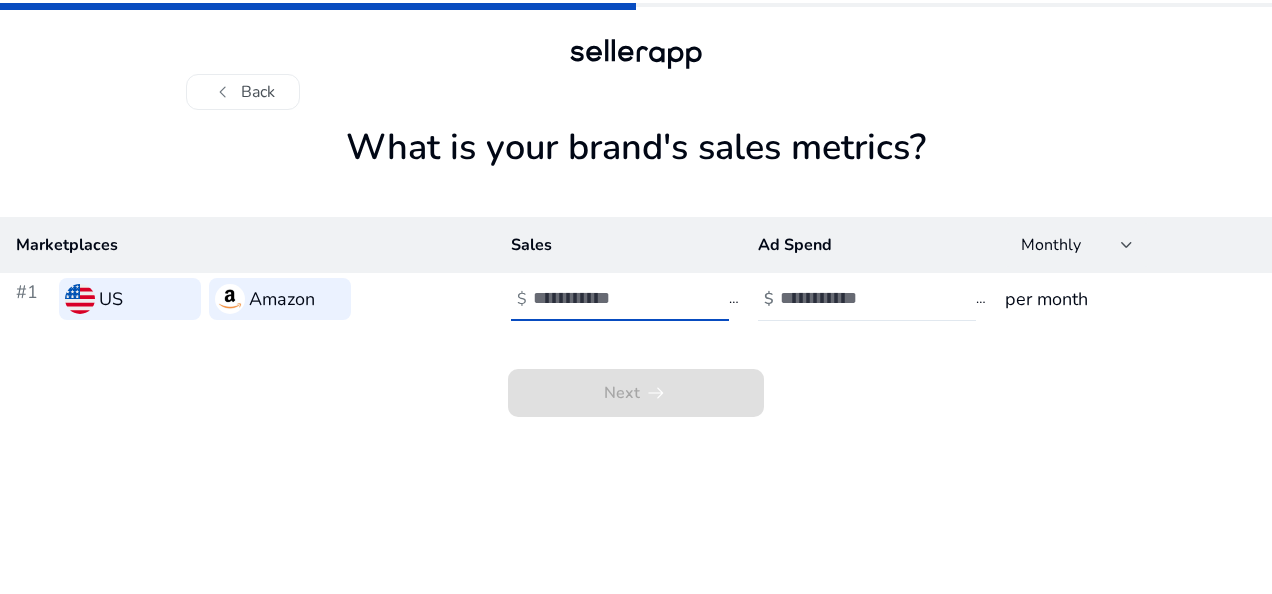 click at bounding box center [600, 298] 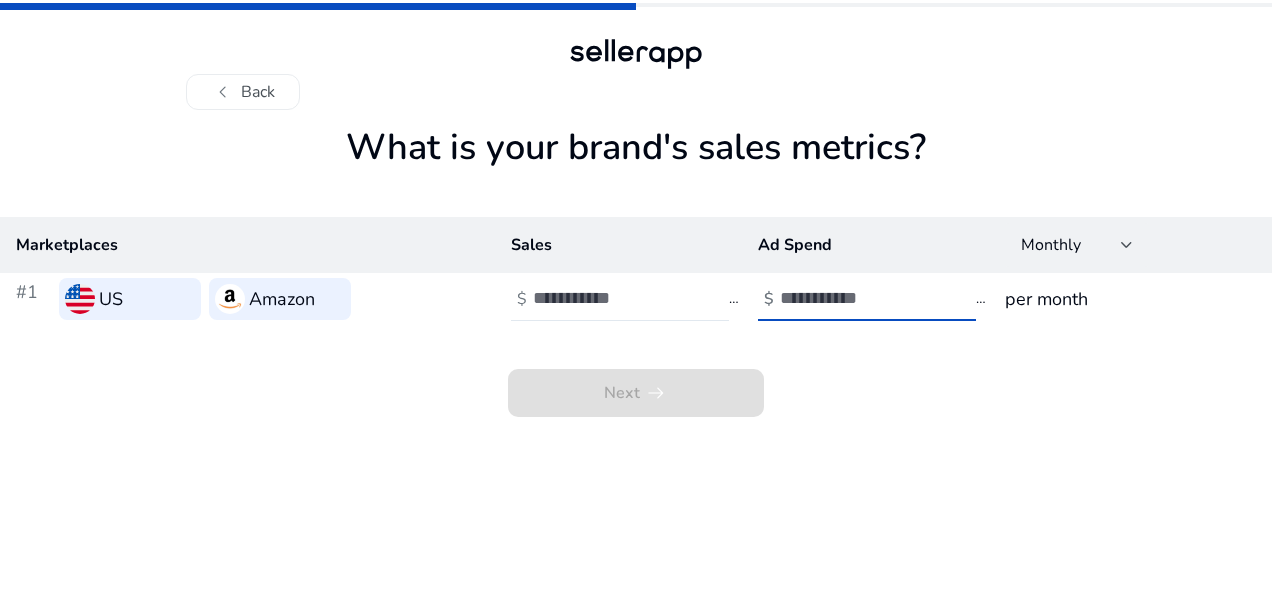 click at bounding box center (847, 298) 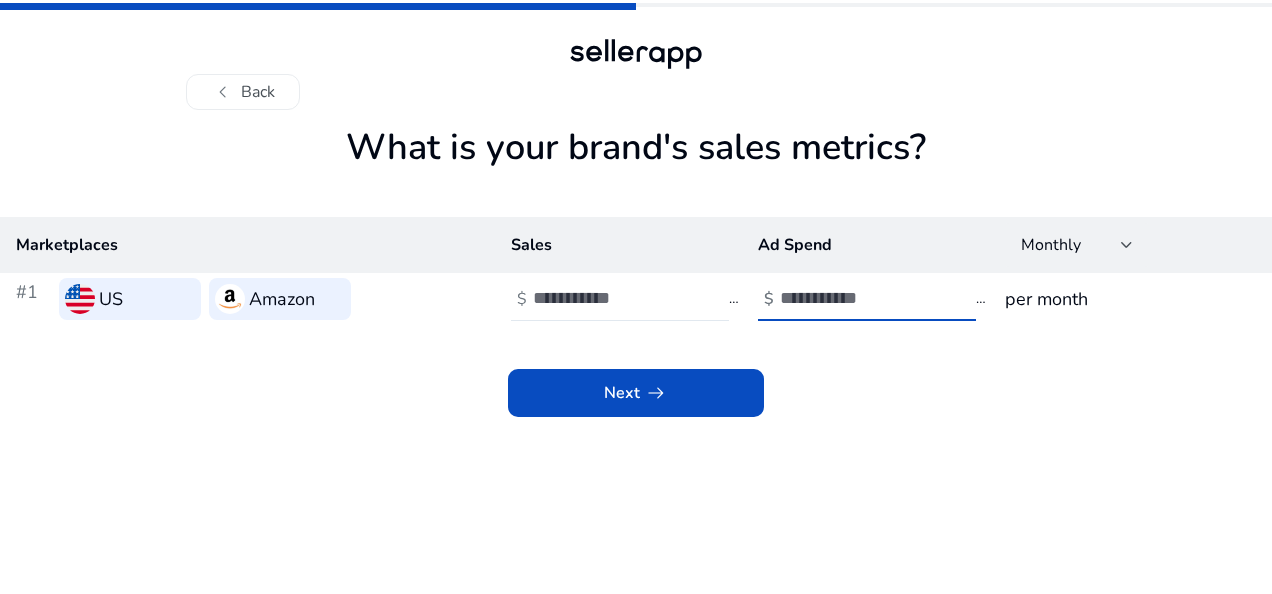 click on "*" at bounding box center [847, 298] 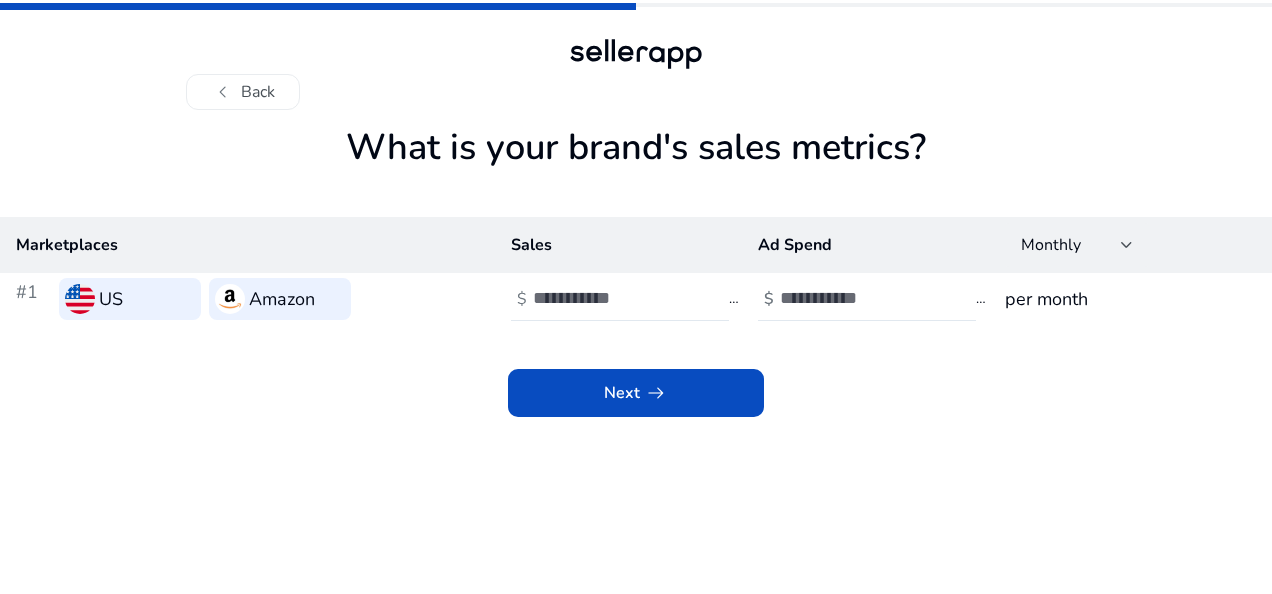 click on "per month" 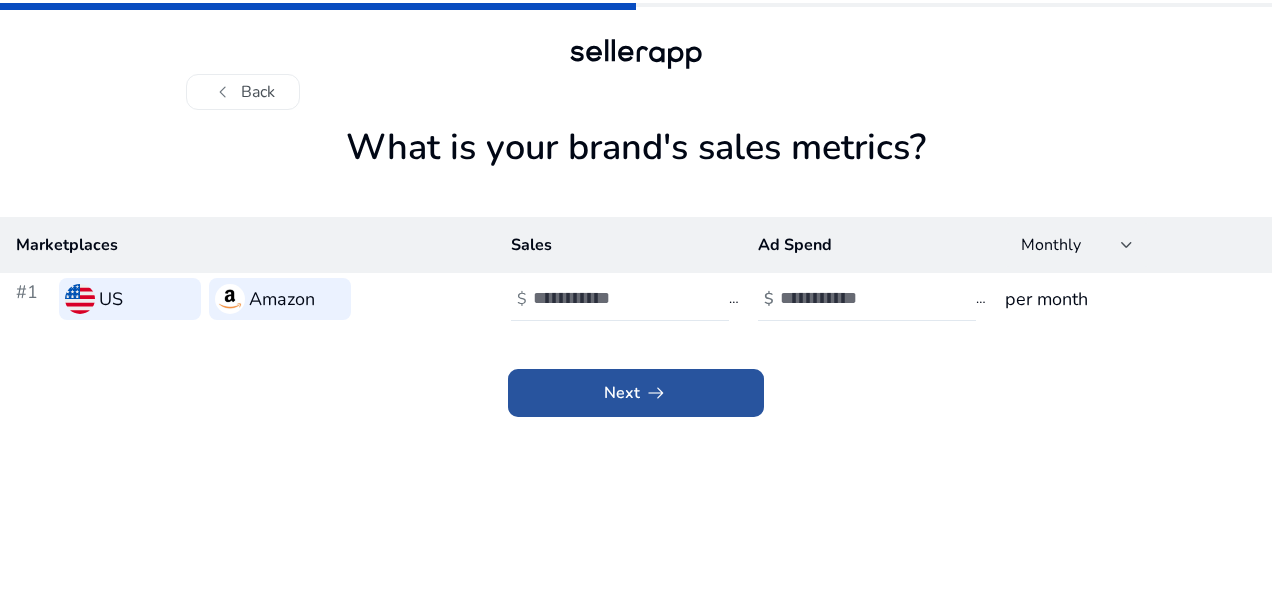 click 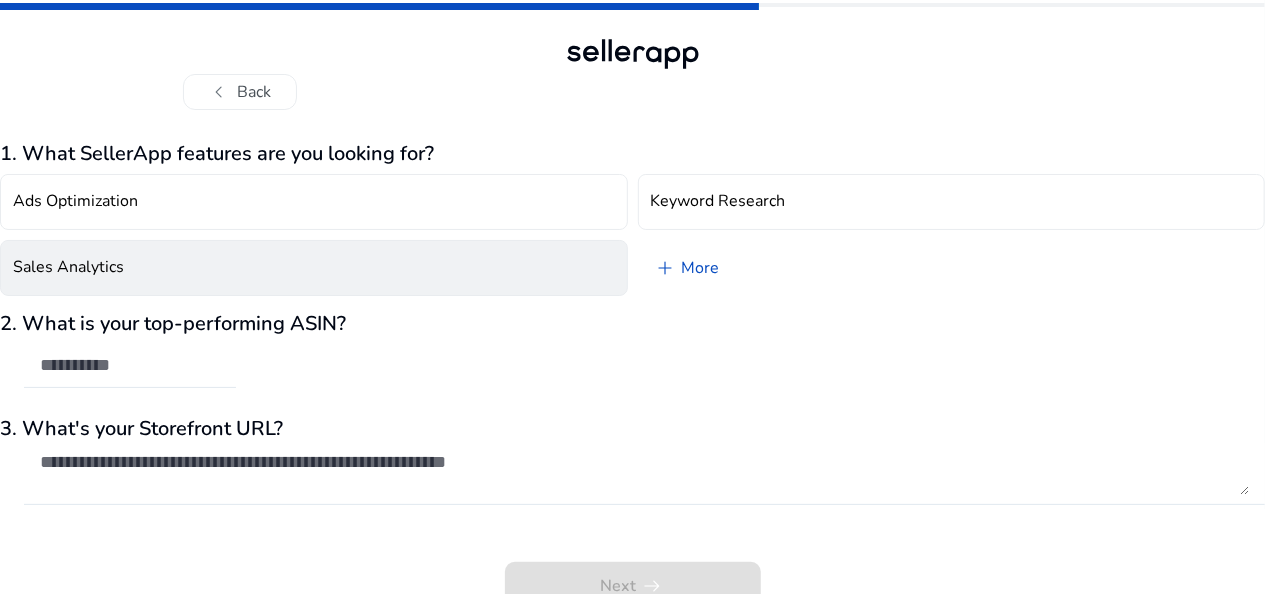 click on "Sales Analytics" 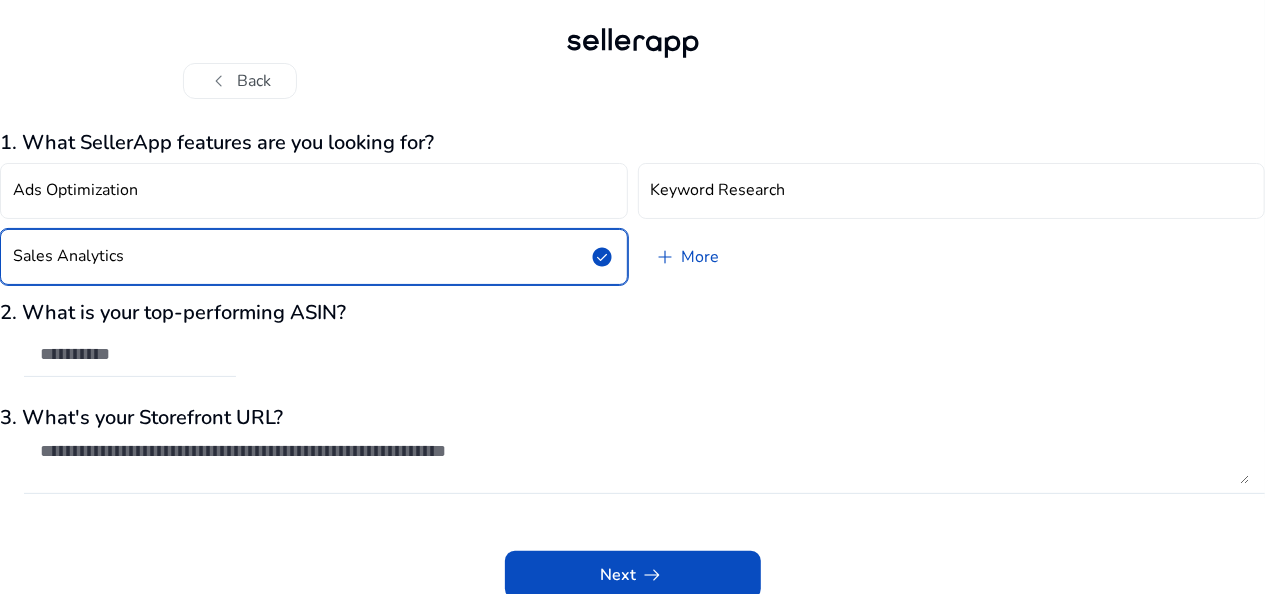 scroll, scrollTop: 13, scrollLeft: 0, axis: vertical 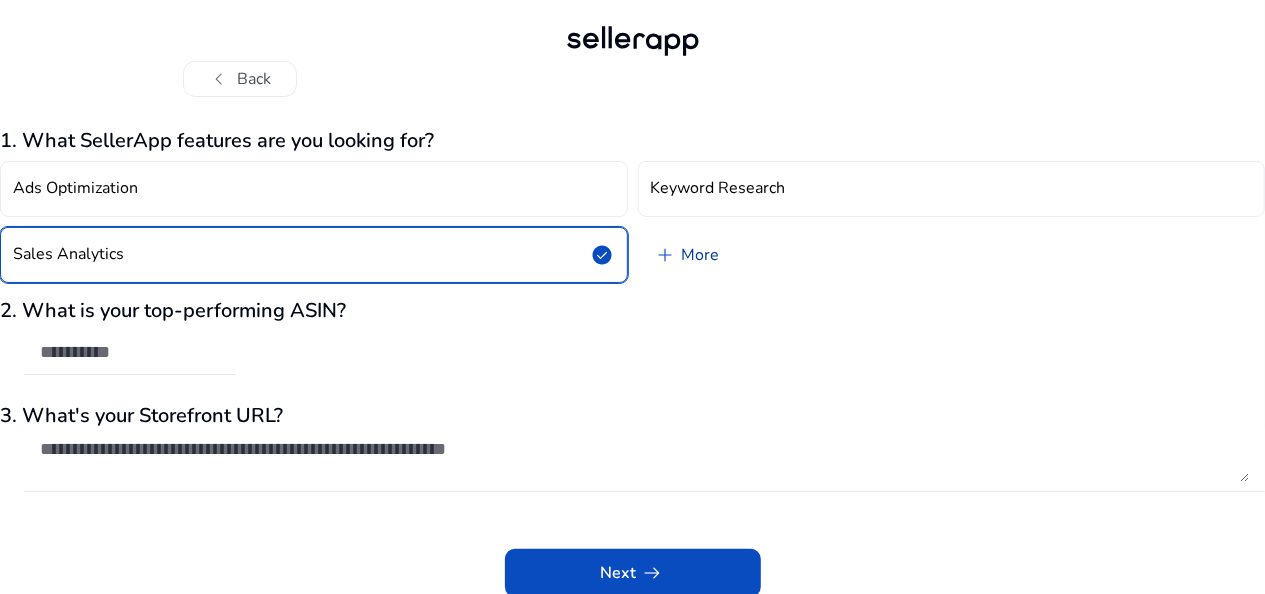 click on "add   More" 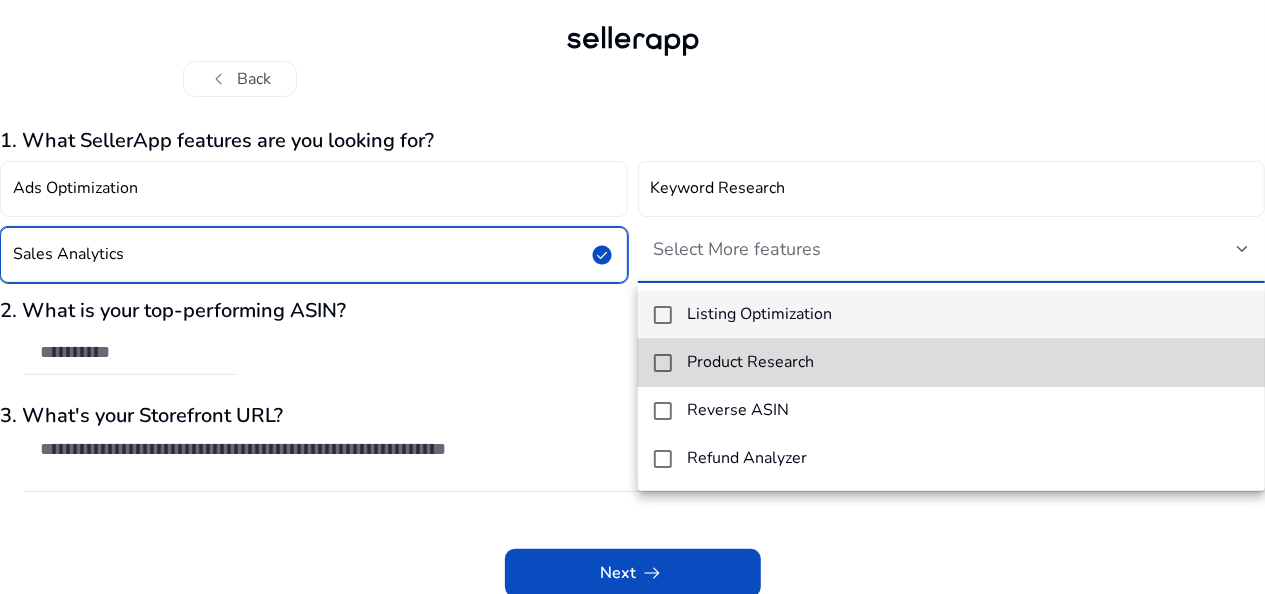 click on "Product Research" at bounding box center (751, 362) 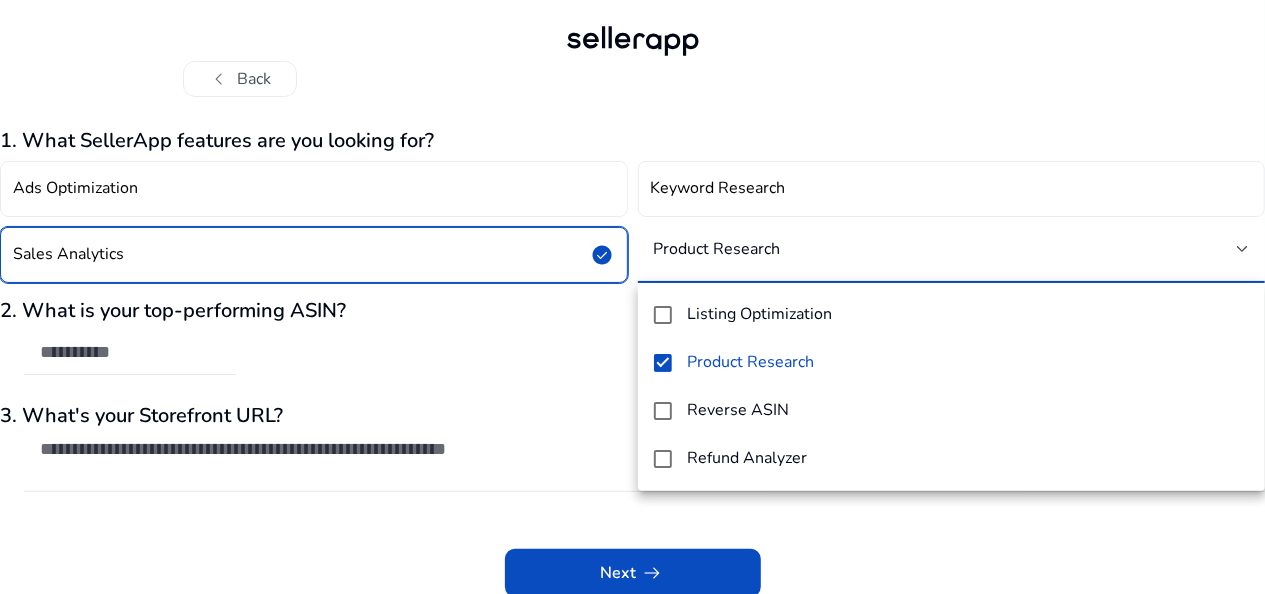 click at bounding box center [632, 297] 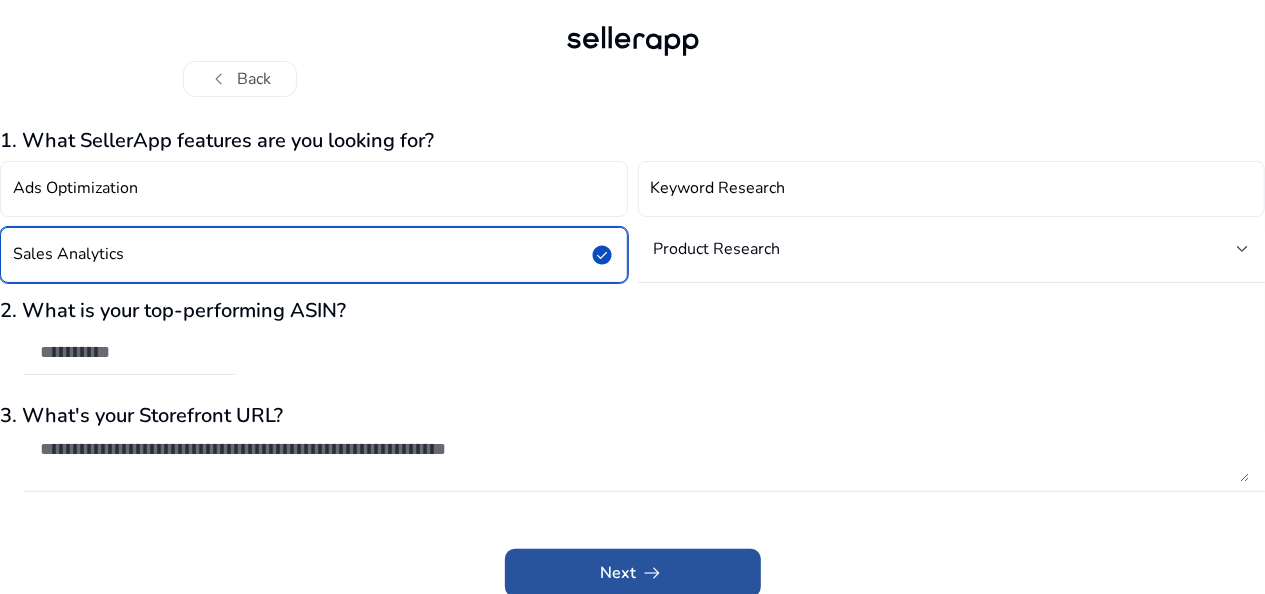 click on "Next   arrow_right_alt" 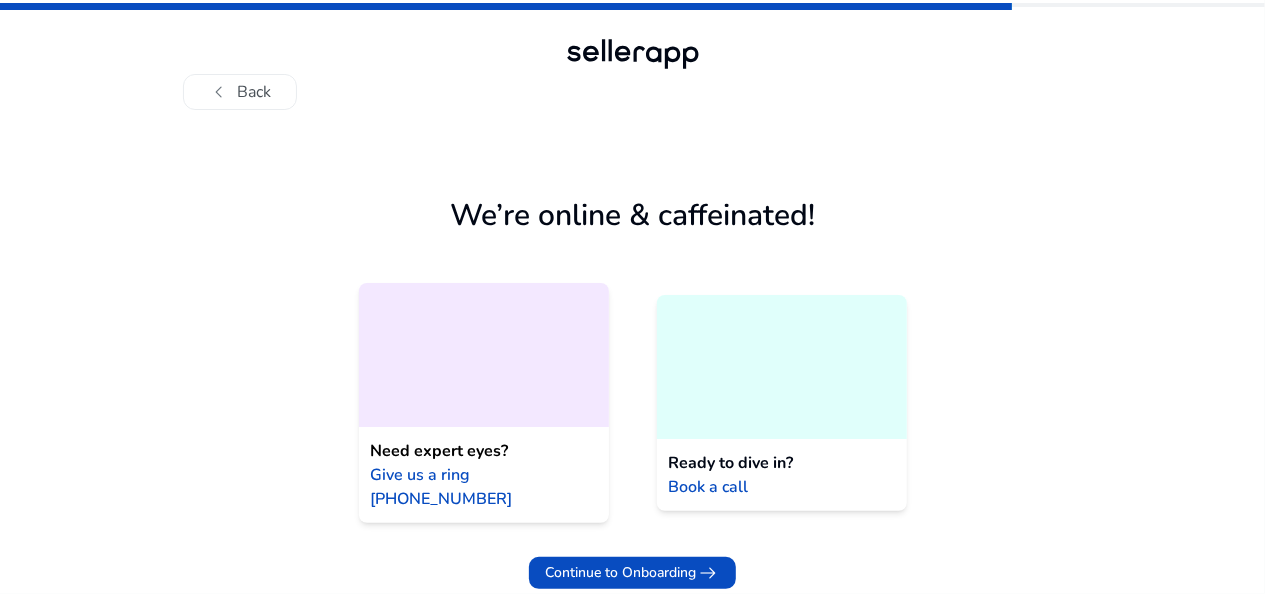 scroll, scrollTop: 0, scrollLeft: 0, axis: both 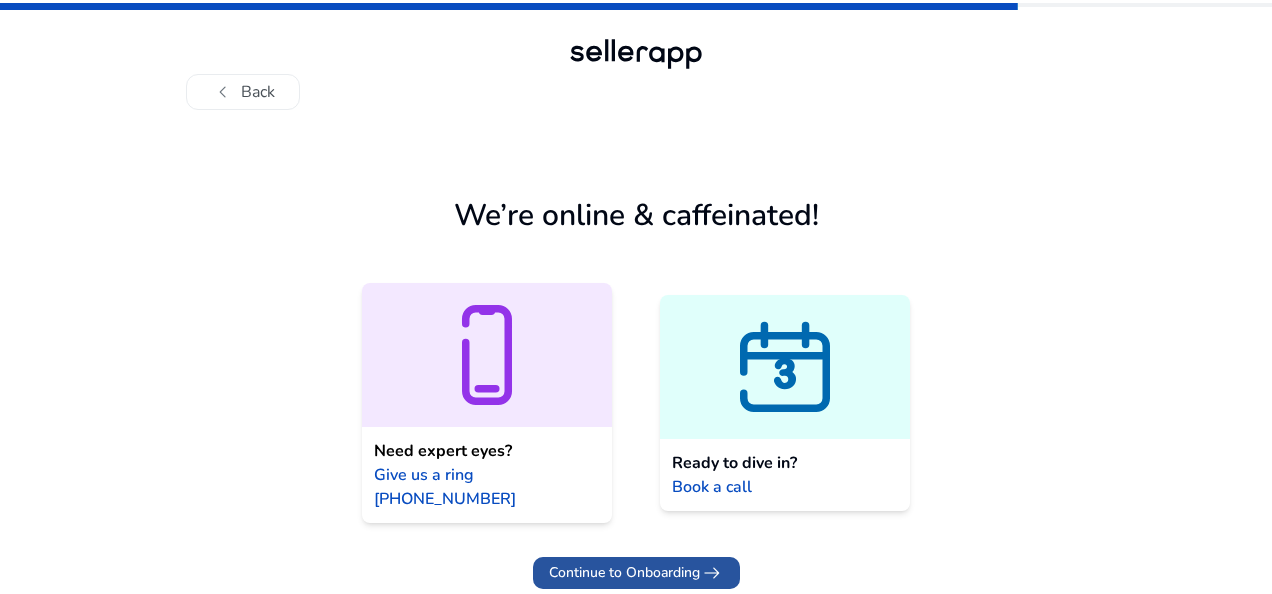 click on "Continue to Onboarding" 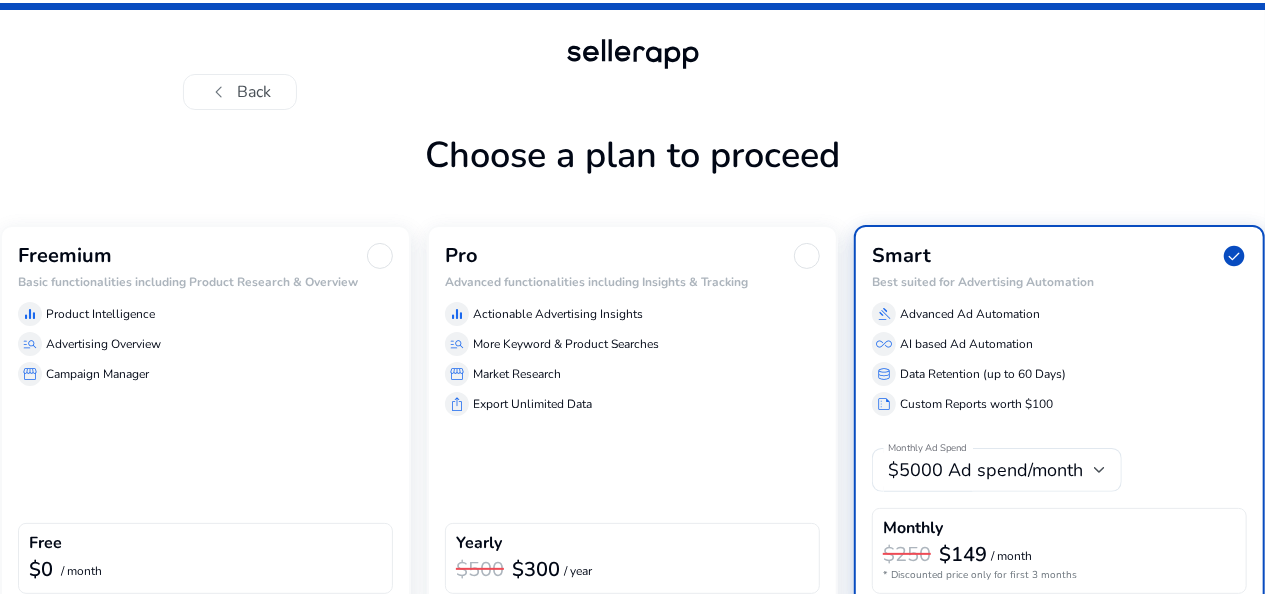 scroll, scrollTop: 105, scrollLeft: 0, axis: vertical 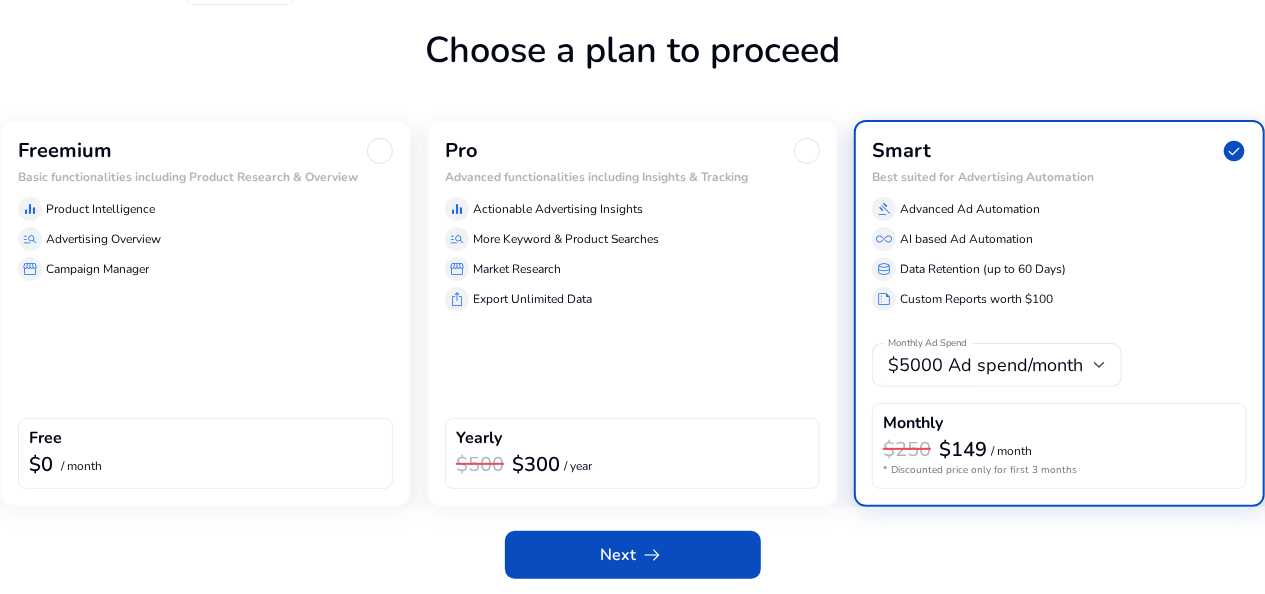 click on "Freemium Basic functionalities including Product Research & Overview  equalizer  Product Intelligence  manage_search  Advertising Overview  storefront  Campaign Manager  Free  $0  / month" 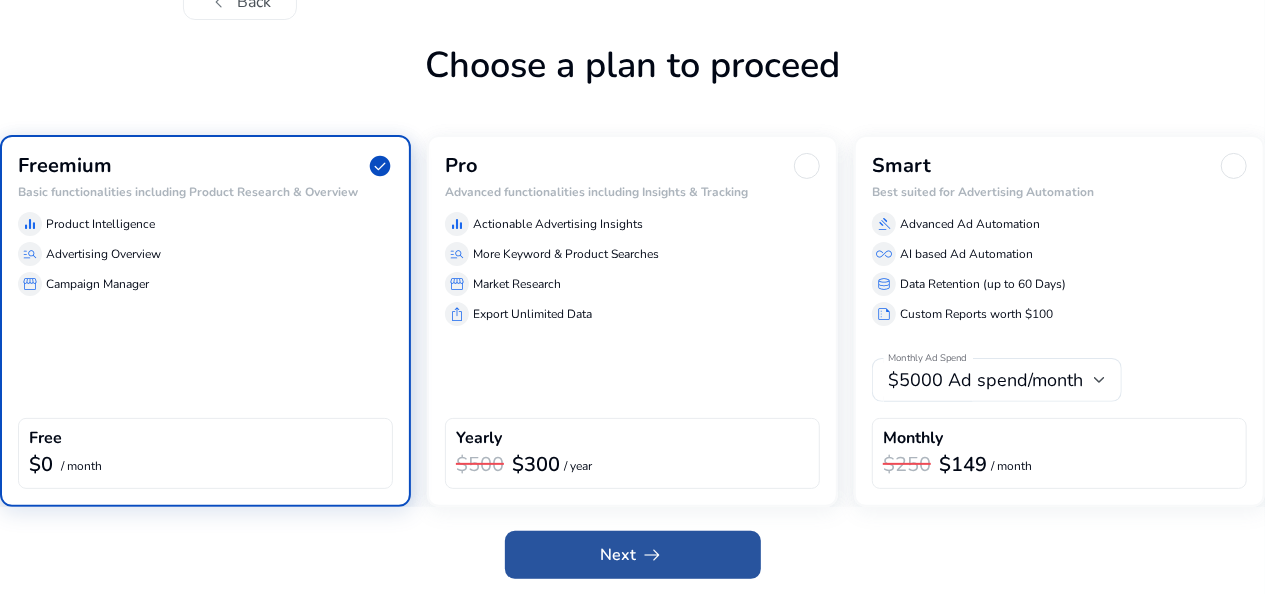 click 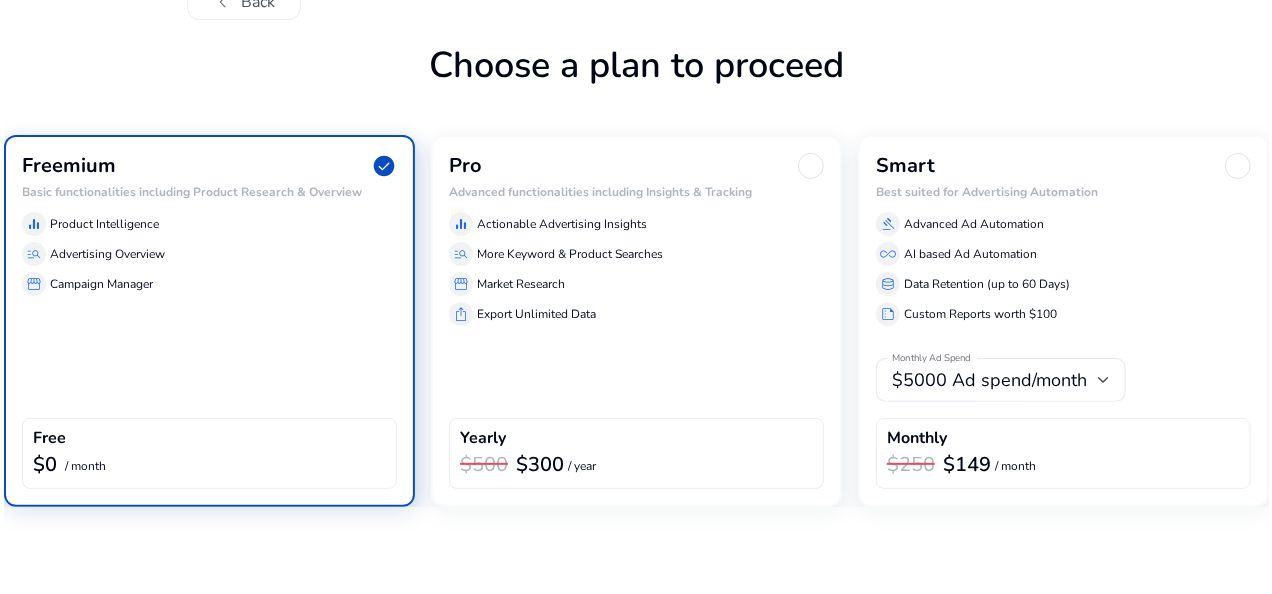 scroll, scrollTop: 0, scrollLeft: 0, axis: both 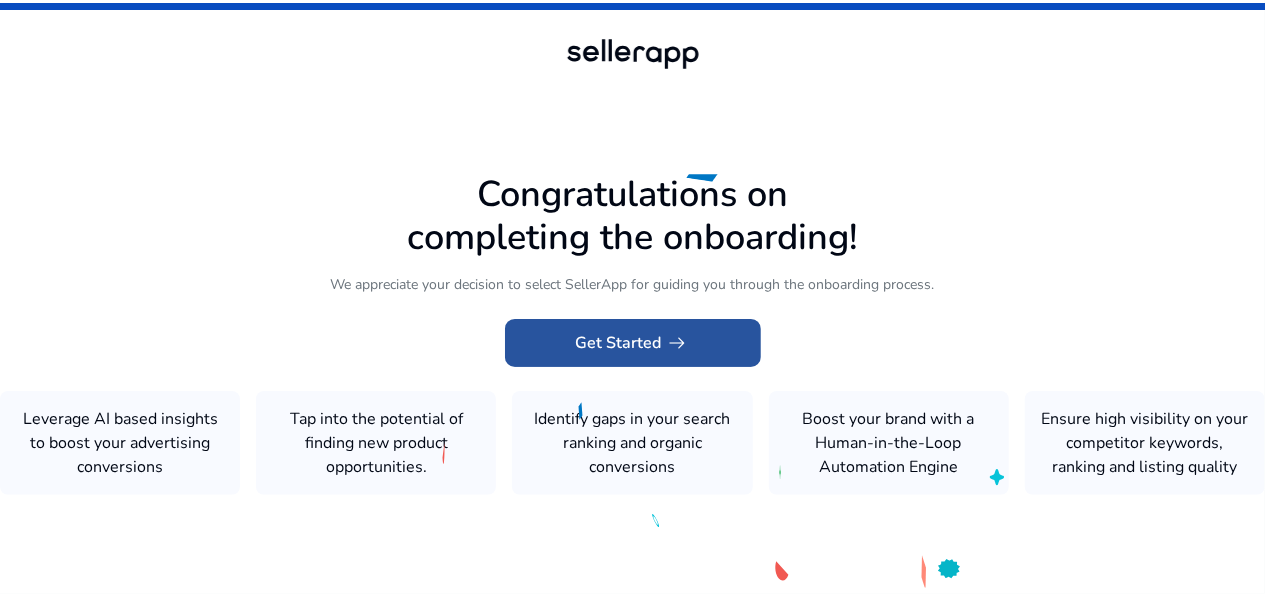 click on "Get Started   arrow_right_alt" 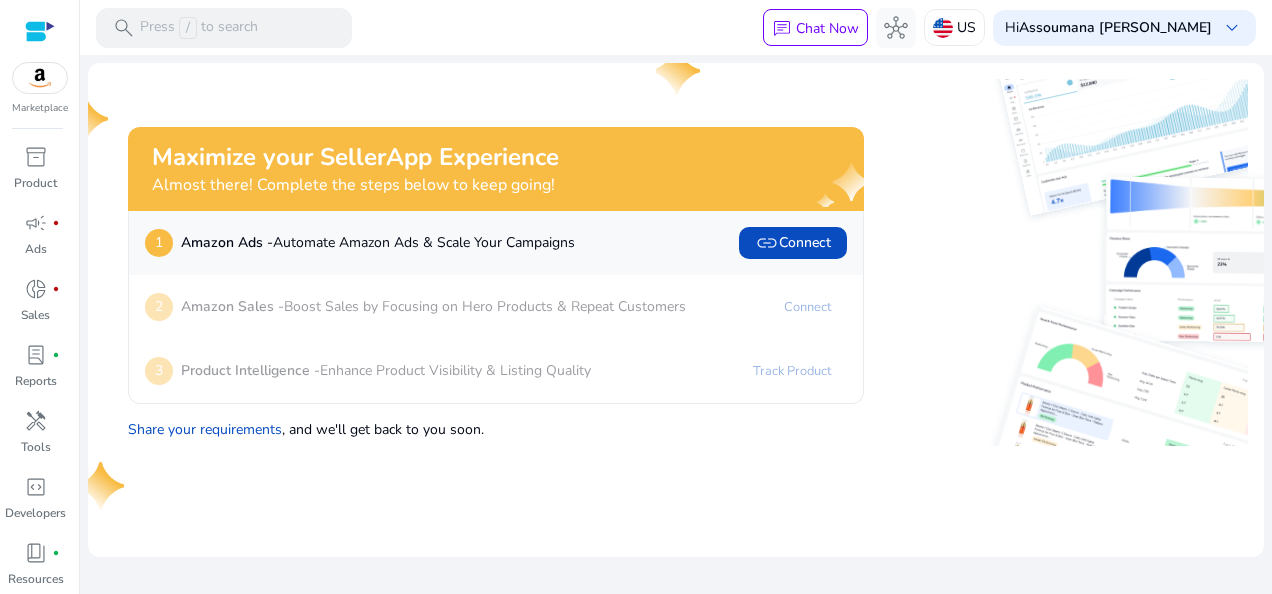scroll, scrollTop: 0, scrollLeft: 0, axis: both 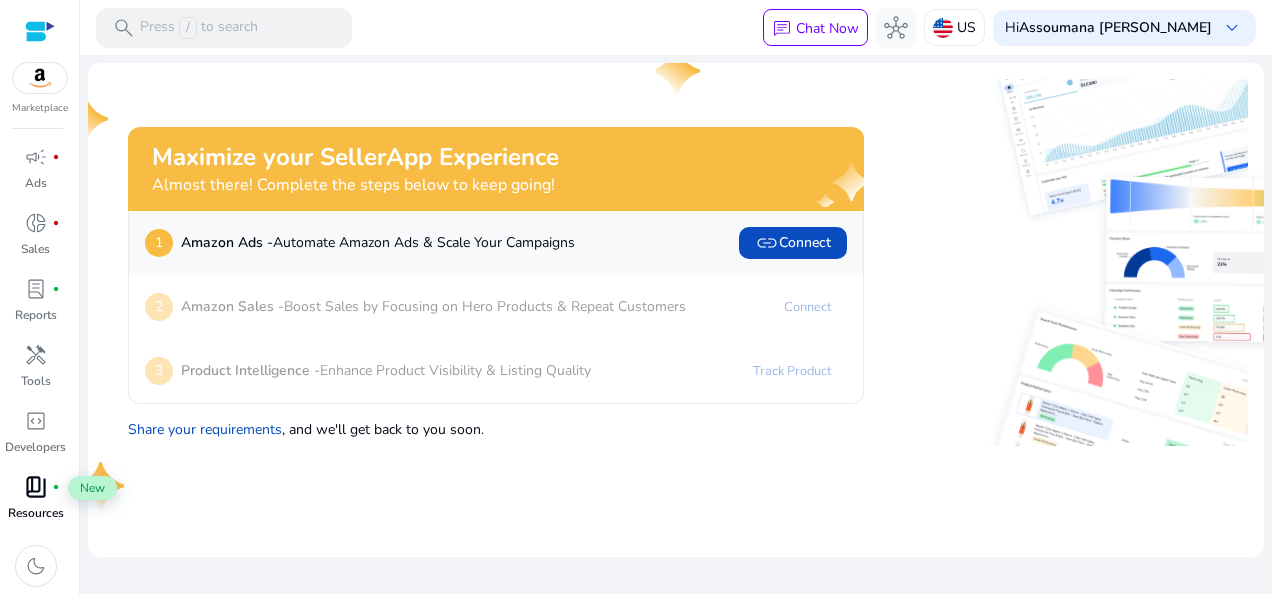 click on "book_4   fiber_manual_record" at bounding box center (36, 487) 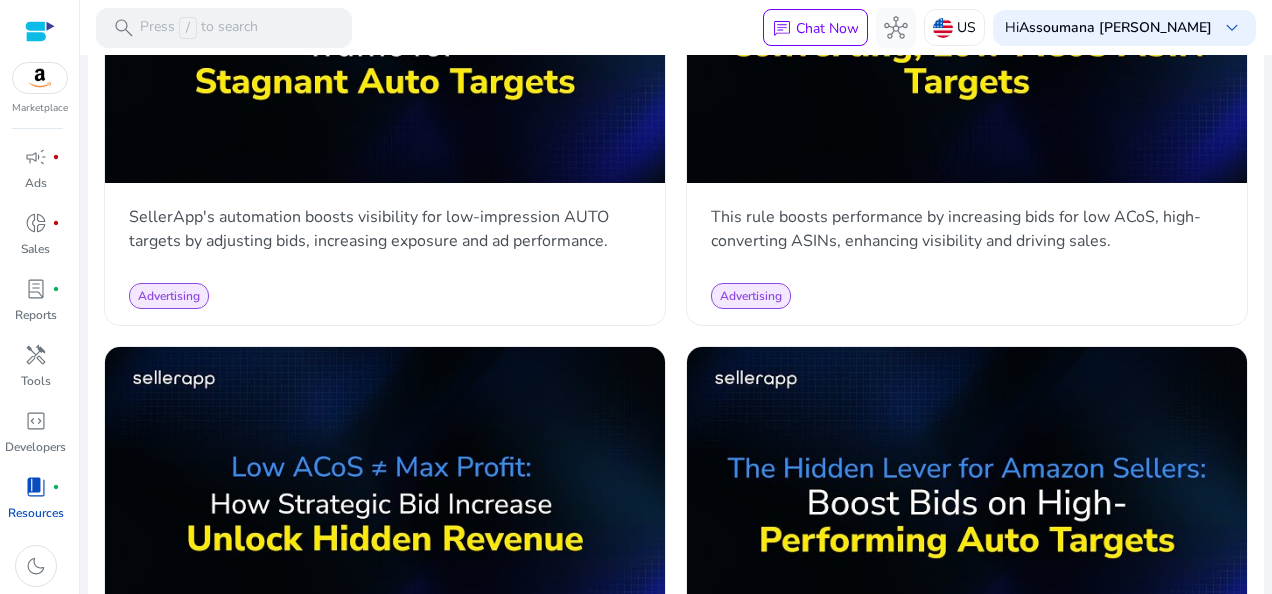 scroll, scrollTop: 1641, scrollLeft: 0, axis: vertical 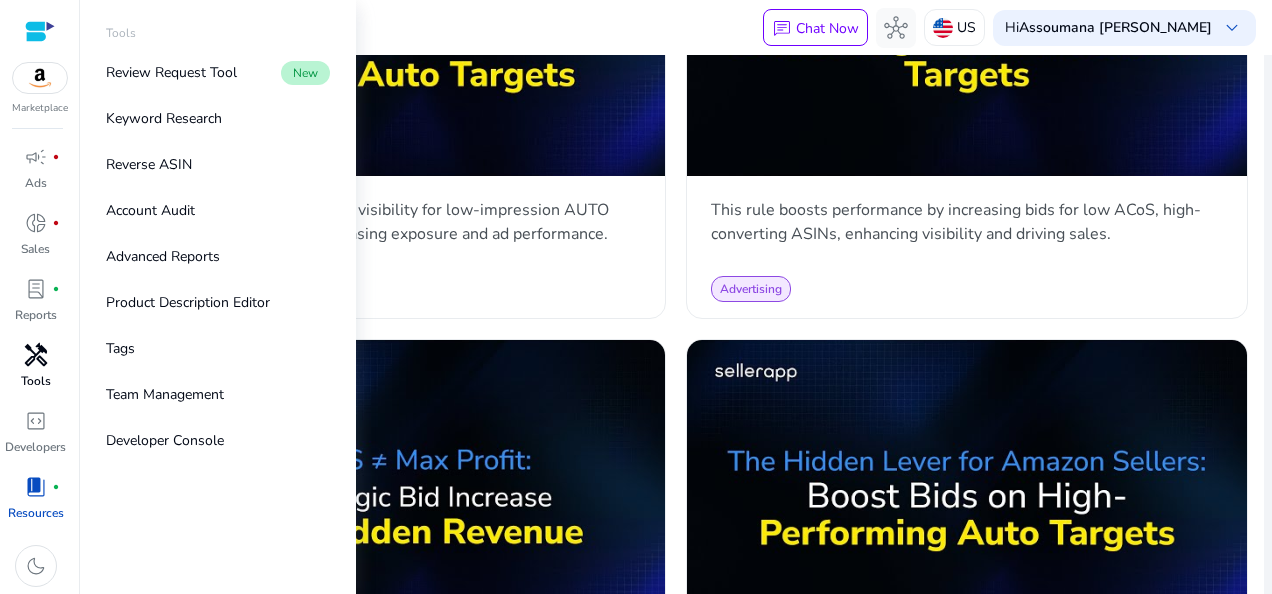 click on "handyman" at bounding box center (36, 355) 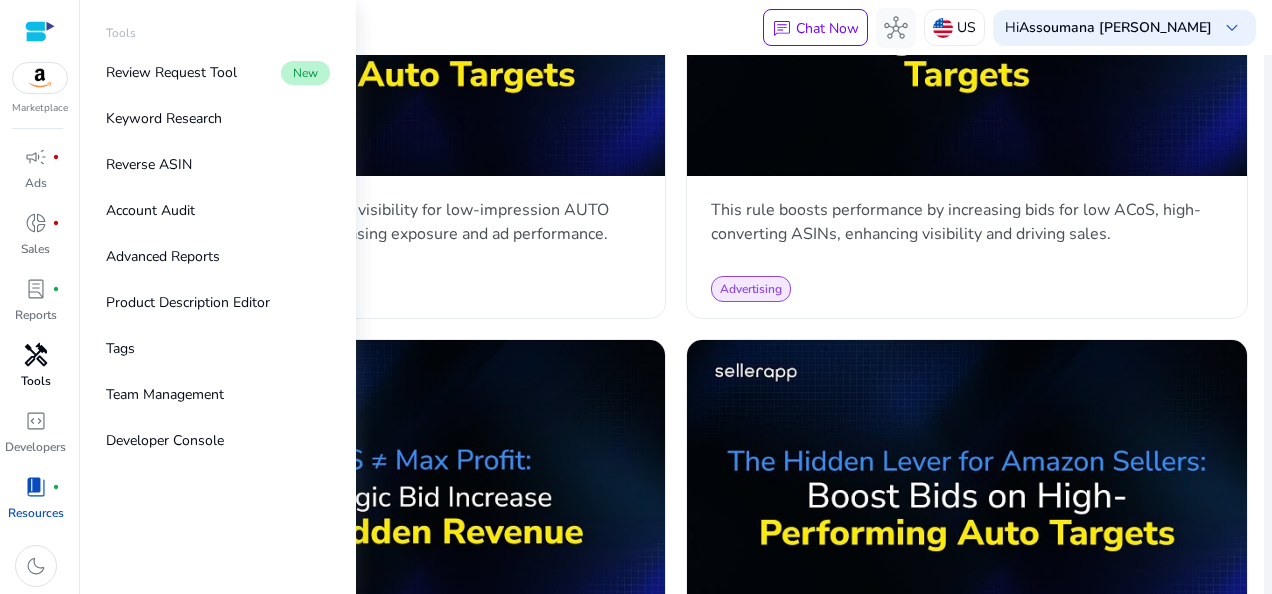 scroll, scrollTop: 0, scrollLeft: 0, axis: both 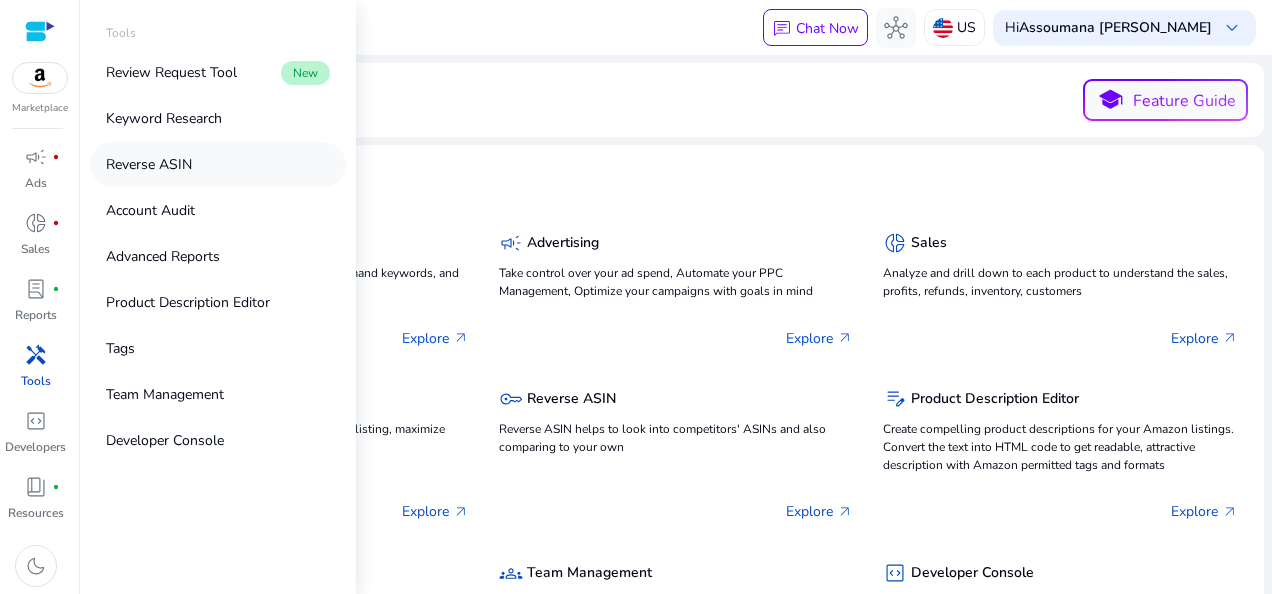 click on "Reverse ASIN" at bounding box center [218, 164] 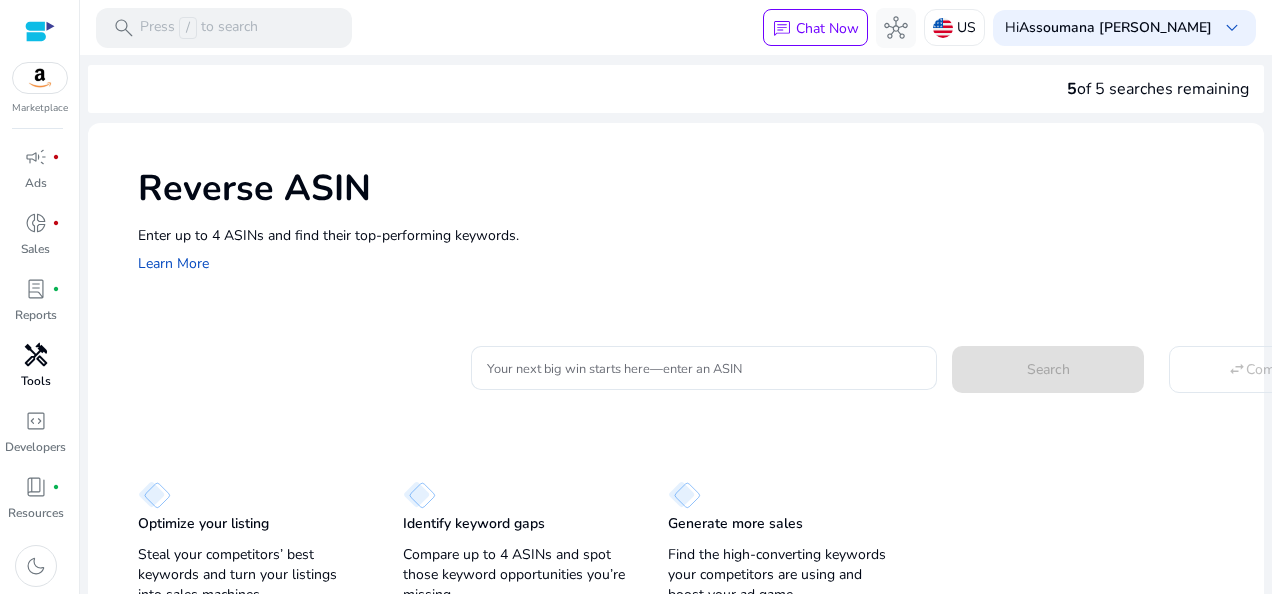 scroll, scrollTop: 16, scrollLeft: 0, axis: vertical 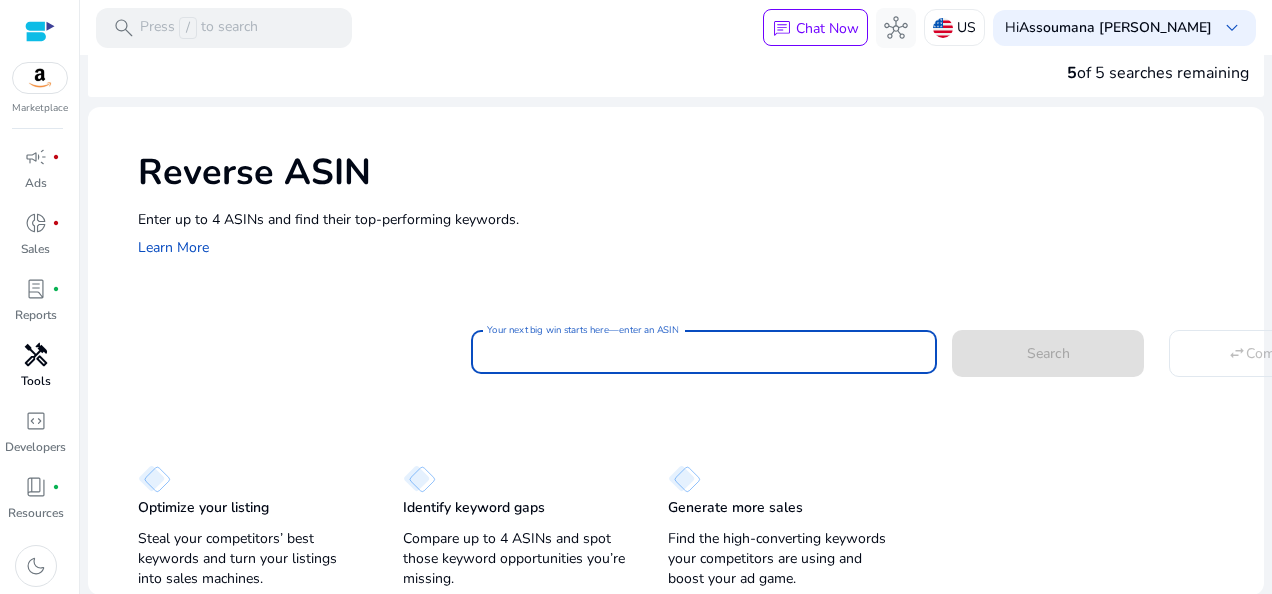 click on "Your next big win starts here—enter an ASIN" at bounding box center [704, 352] 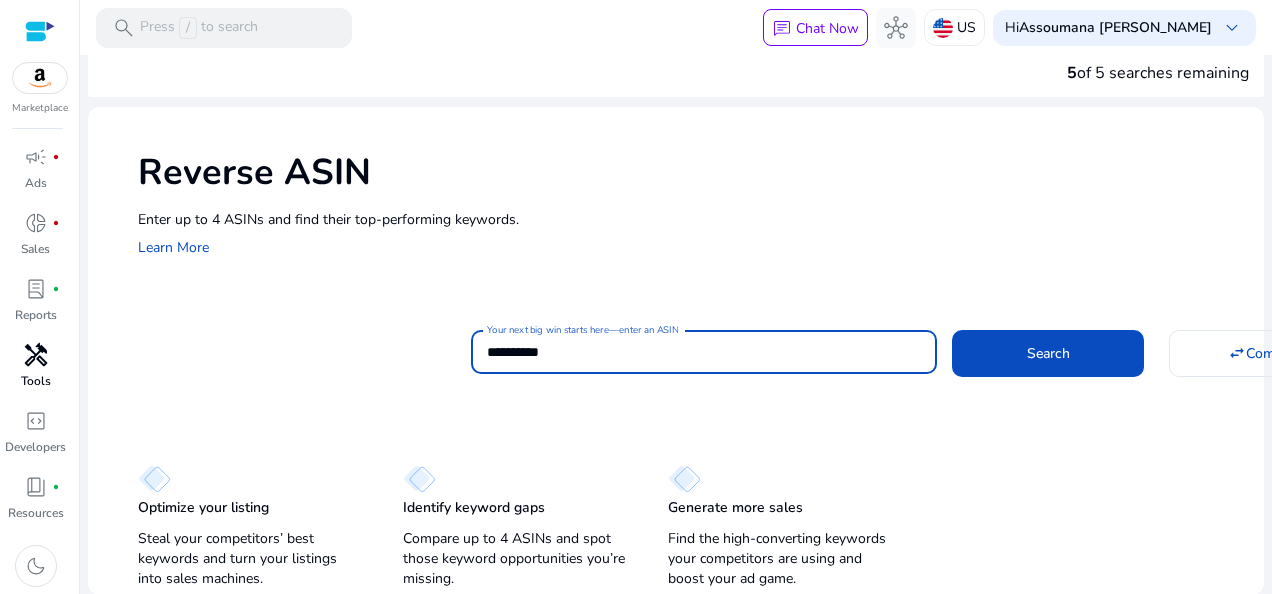 type on "**********" 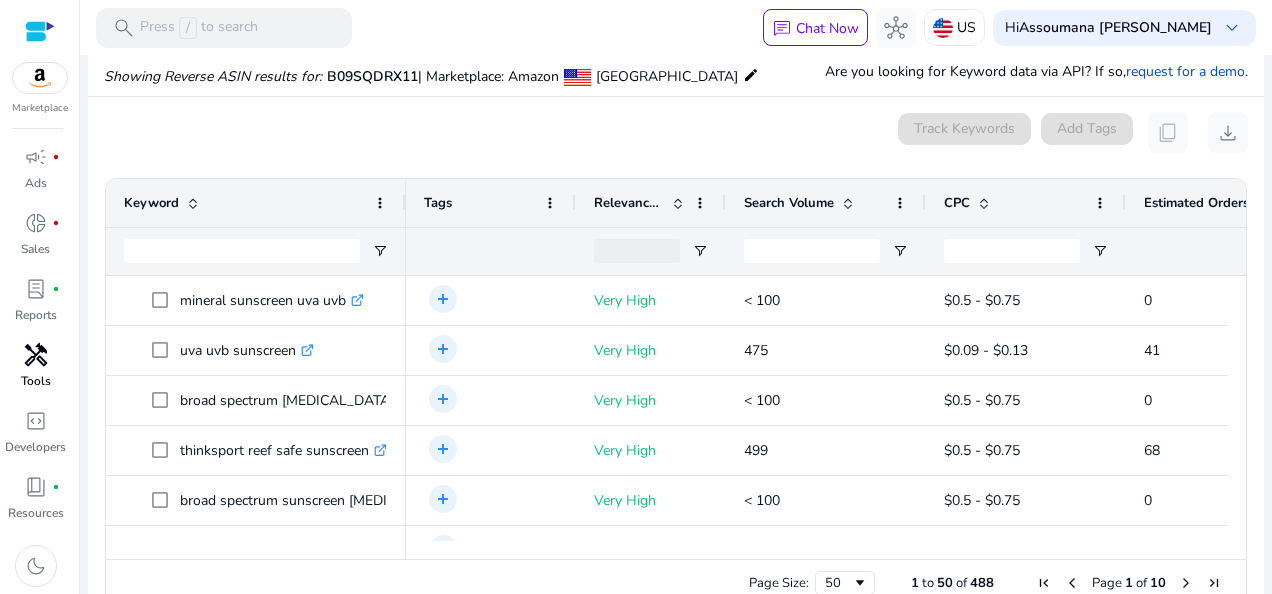 scroll, scrollTop: 214, scrollLeft: 0, axis: vertical 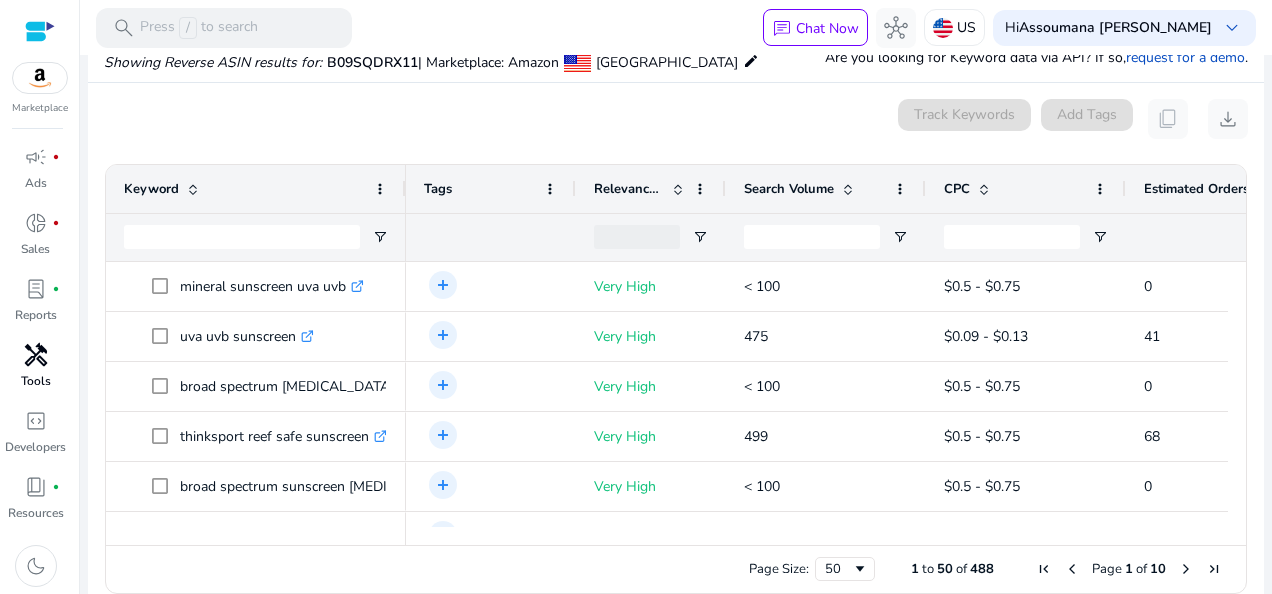 click 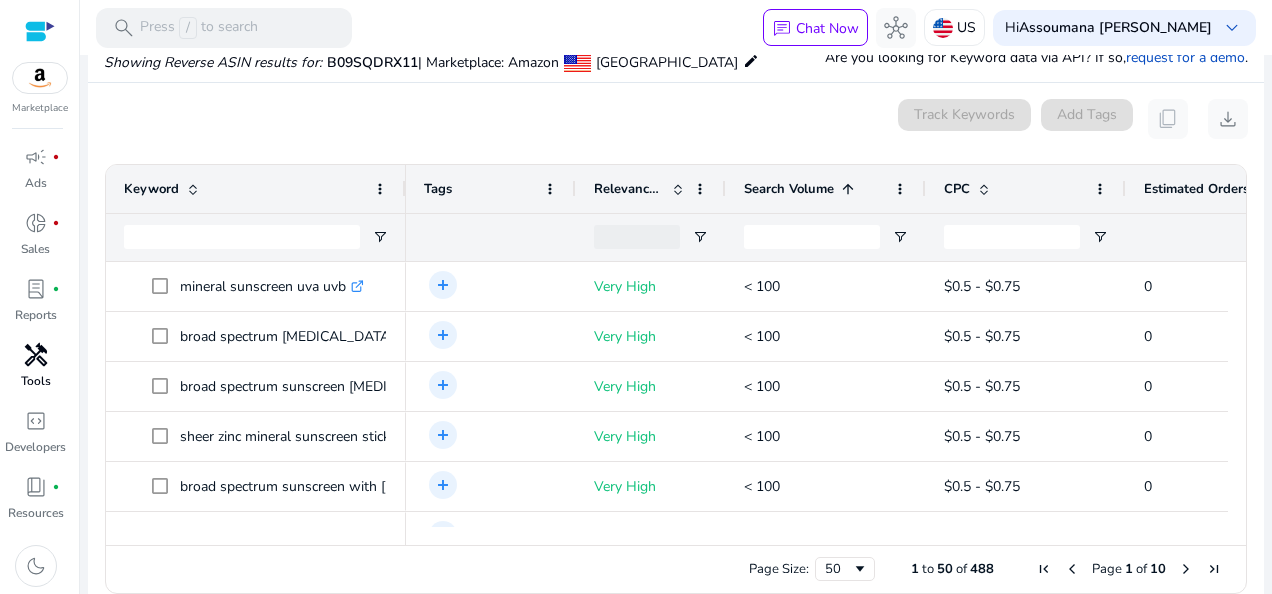click 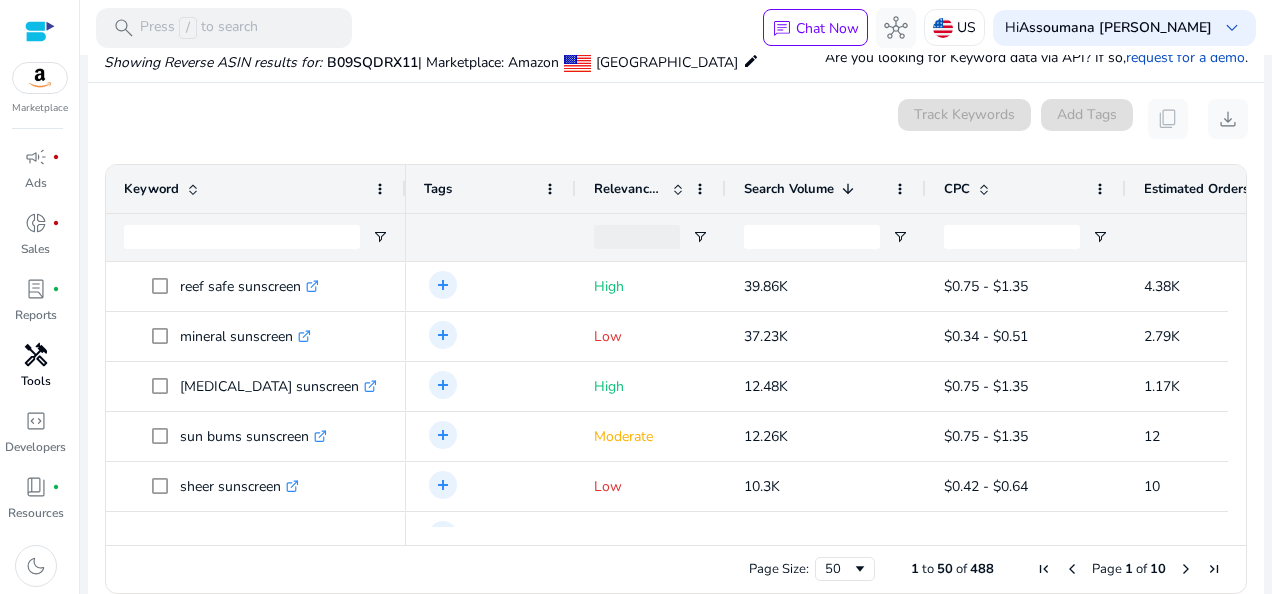 click 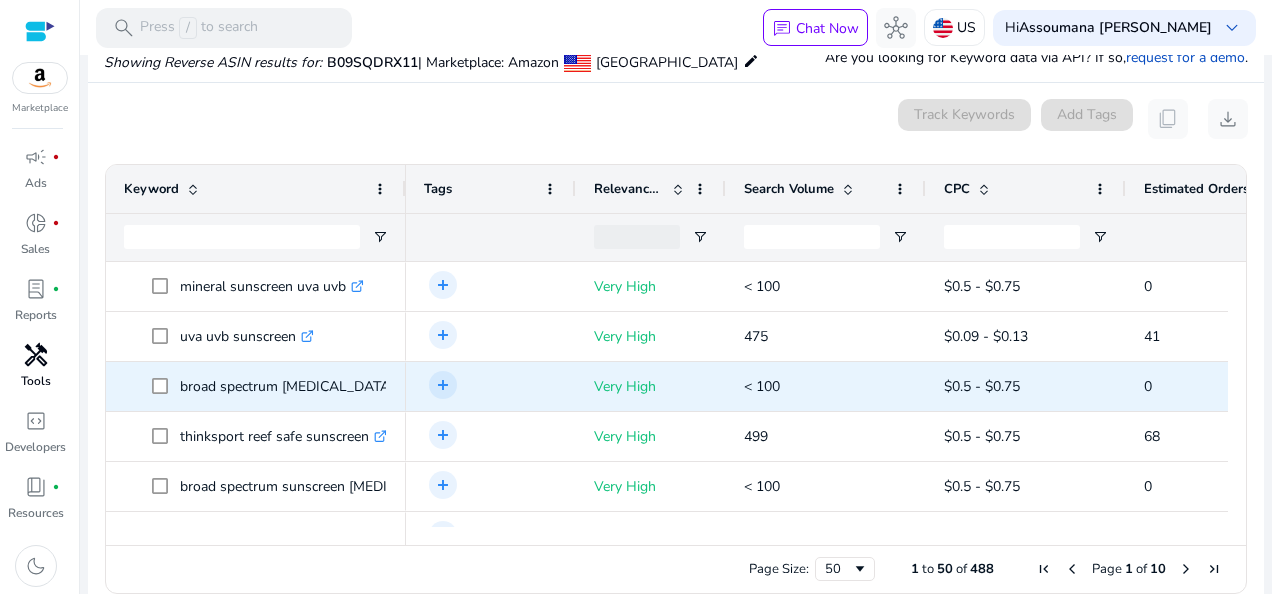 scroll, scrollTop: 0, scrollLeft: 61, axis: horizontal 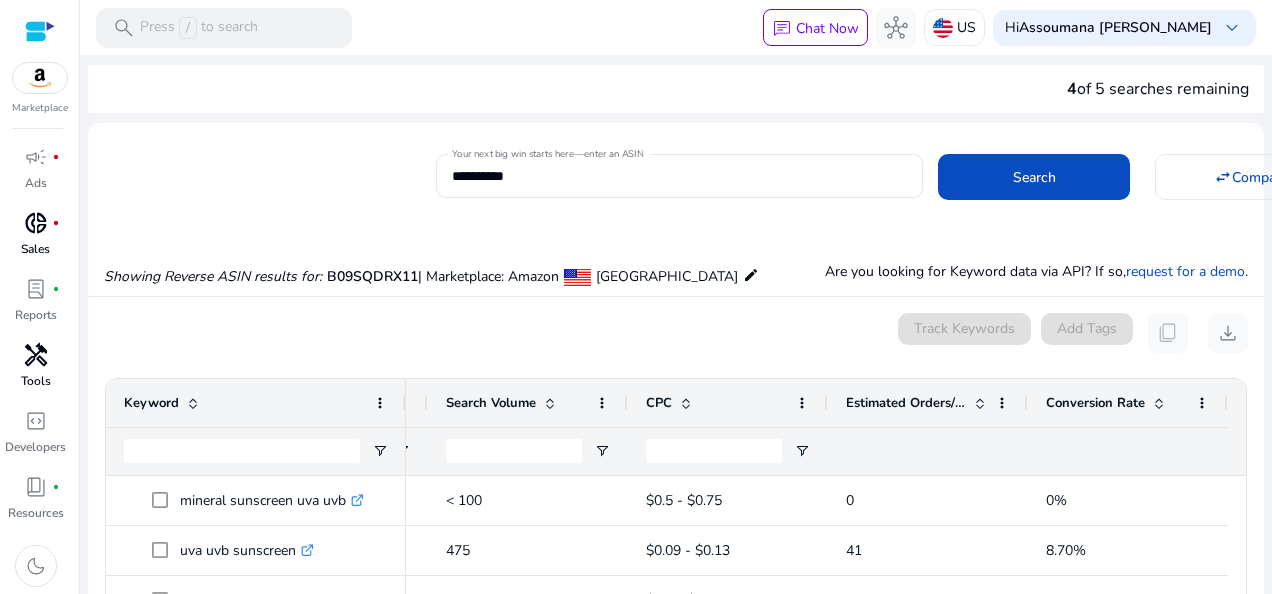 click on "Sales" at bounding box center (35, 249) 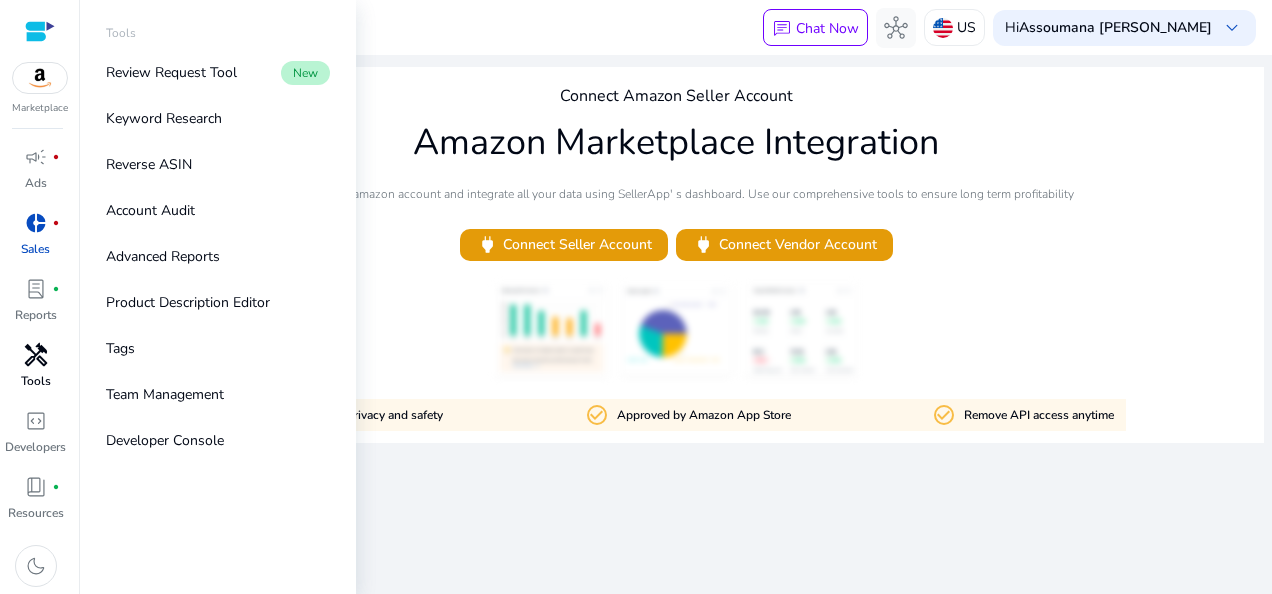 click on "Tools" at bounding box center (36, 381) 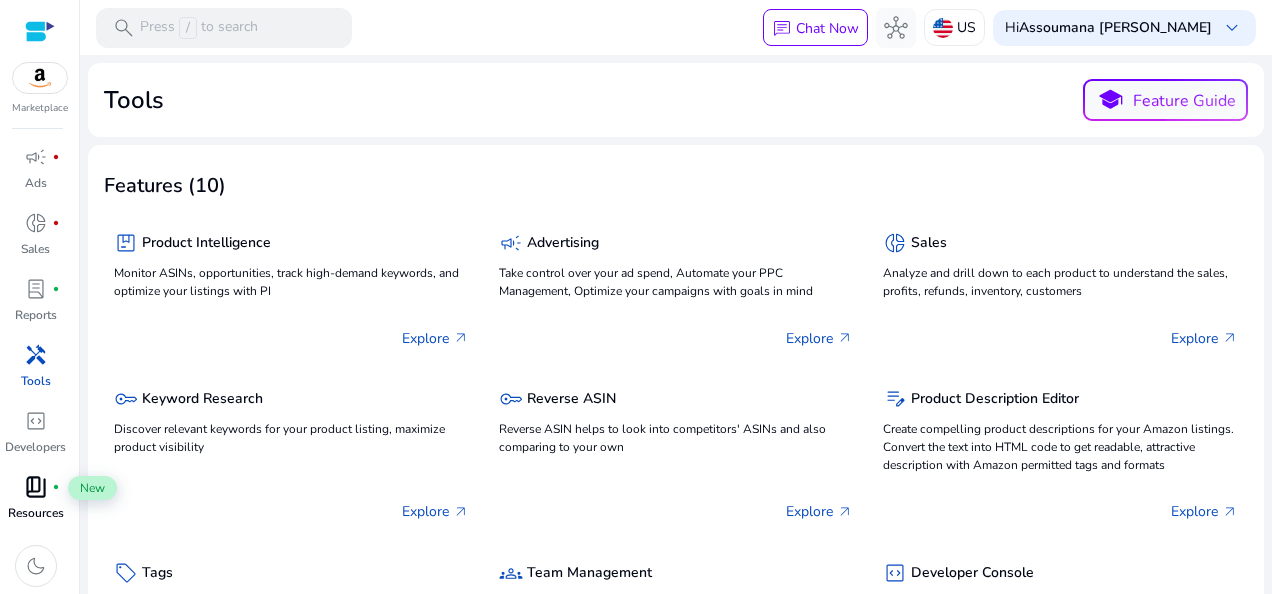 click on "book_4" at bounding box center (36, 487) 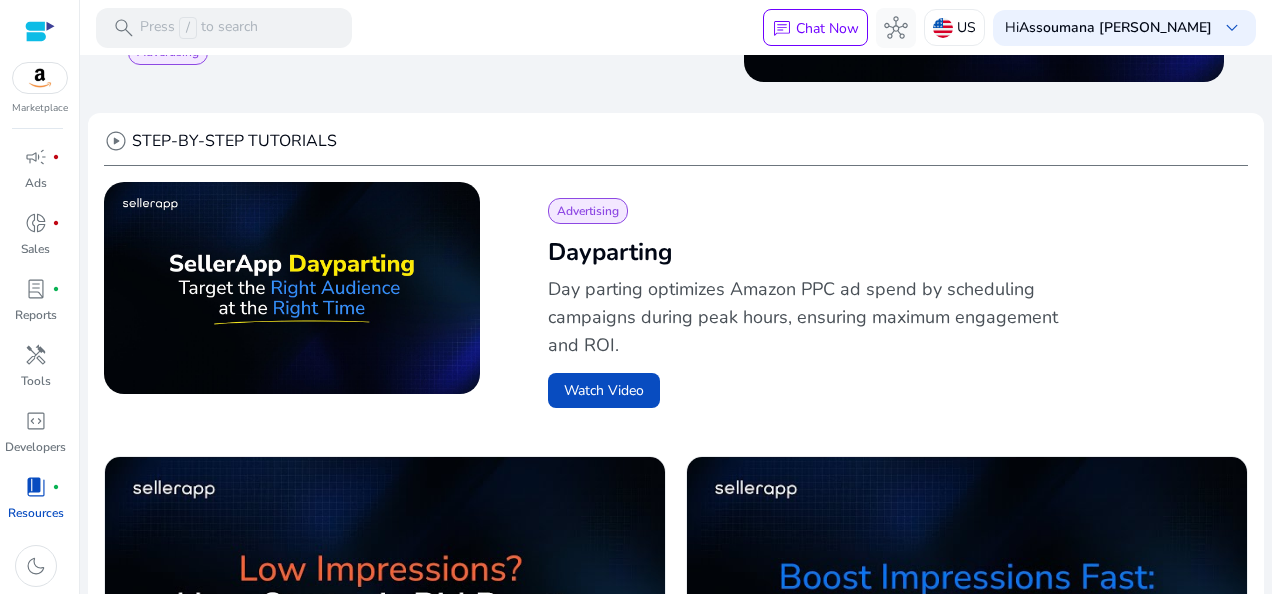 scroll, scrollTop: 0, scrollLeft: 0, axis: both 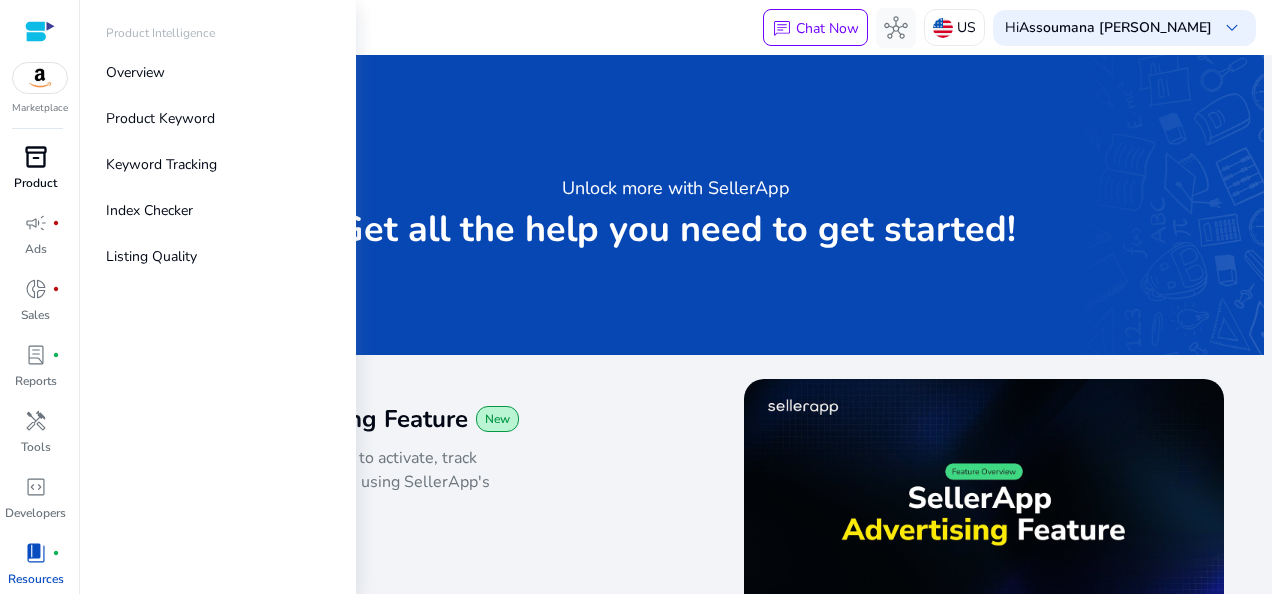 click on "inventory_2" at bounding box center (36, 157) 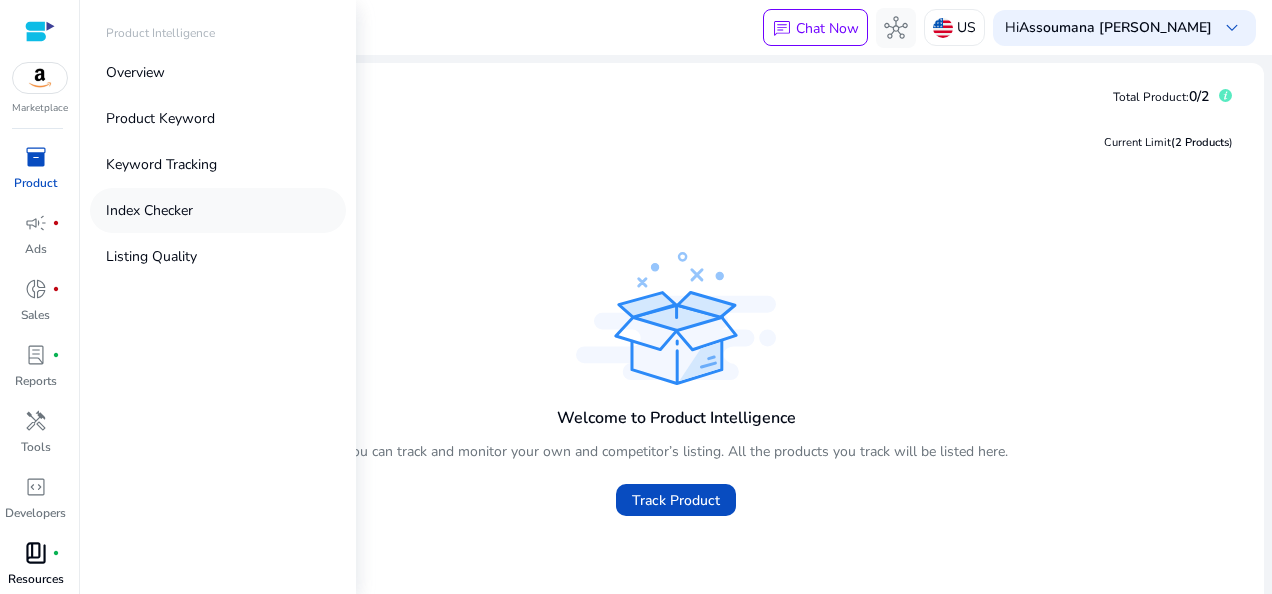 click on "Index Checker" at bounding box center [218, 210] 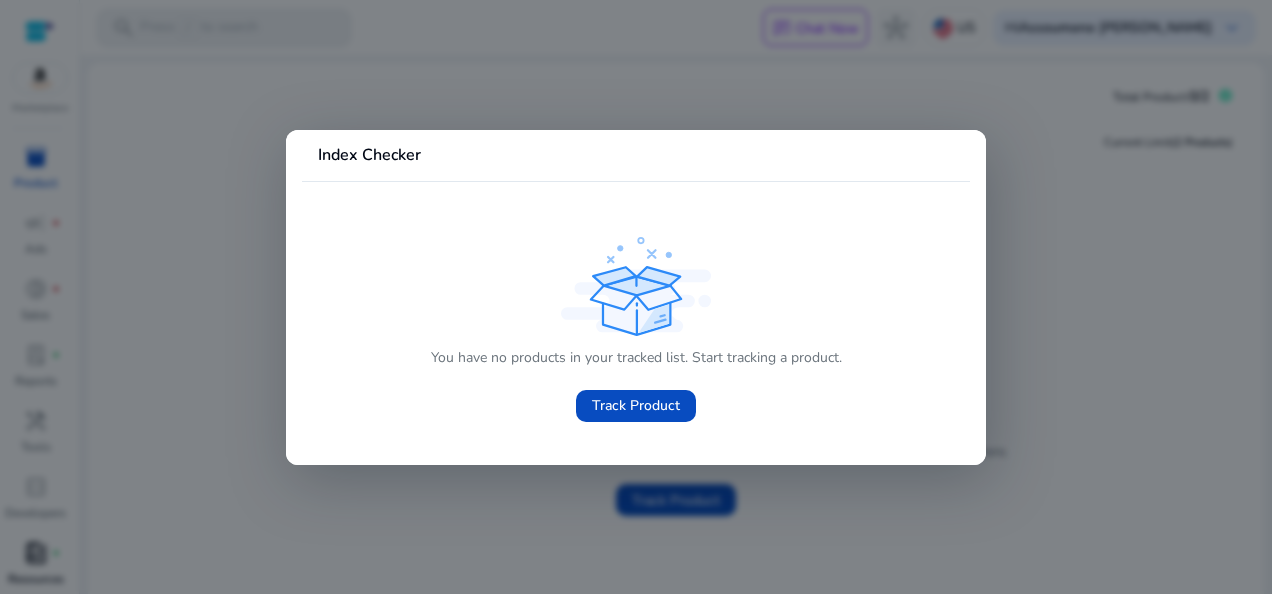 click at bounding box center [636, 297] 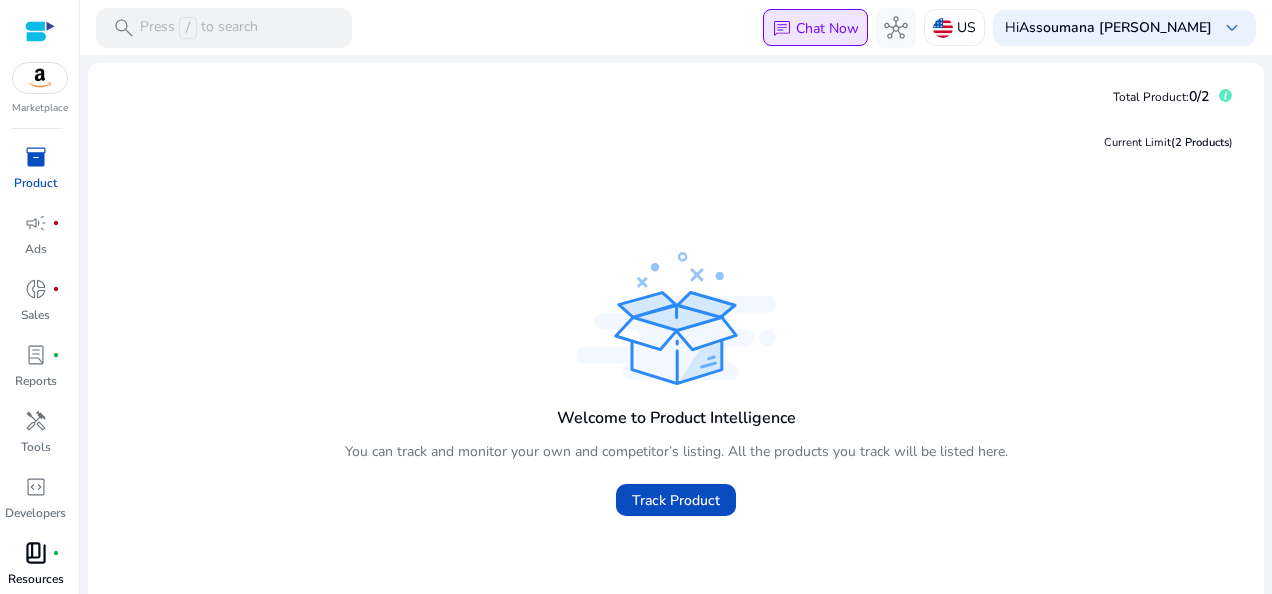 click on "Chat Now" at bounding box center [827, 28] 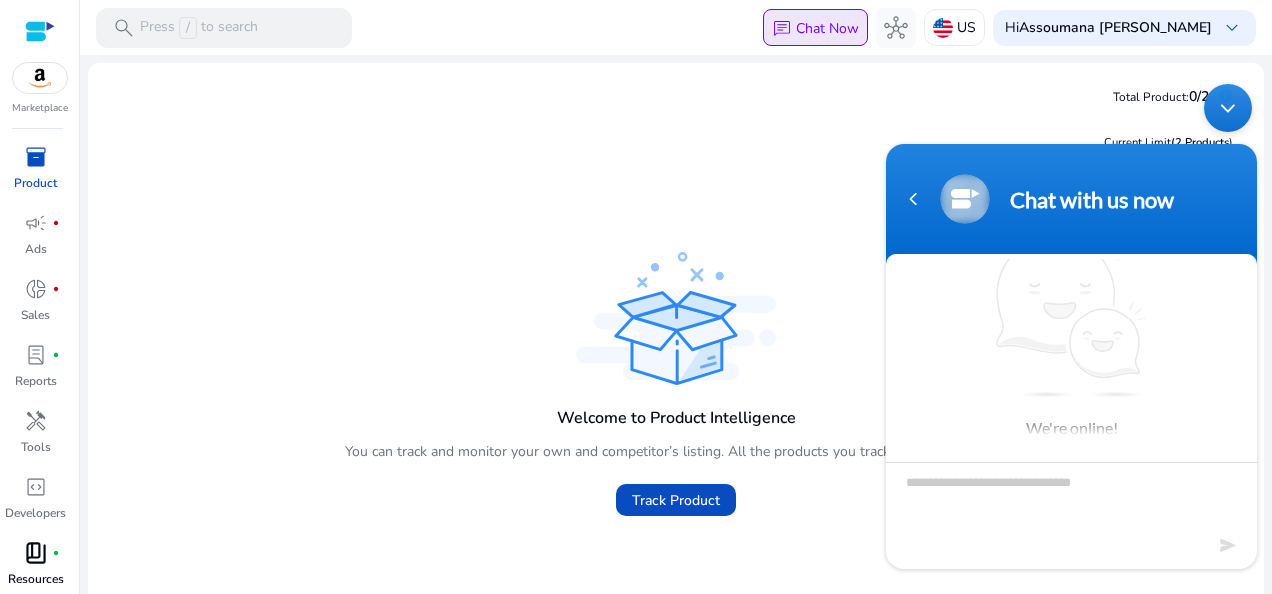 scroll, scrollTop: 13, scrollLeft: 0, axis: vertical 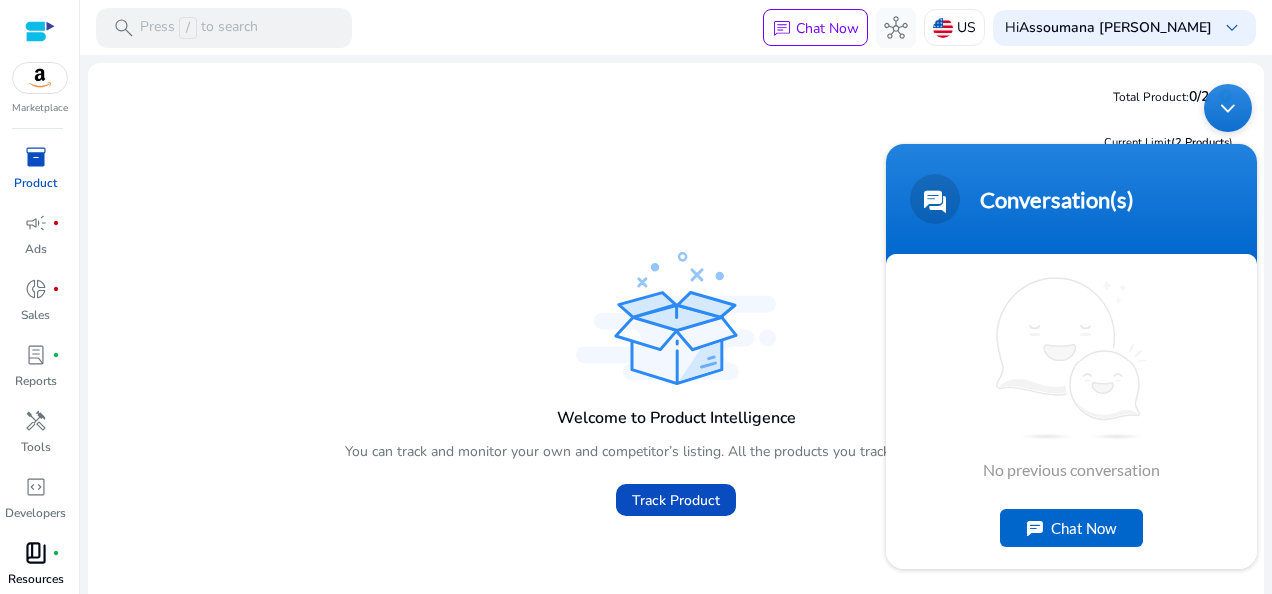 click on "Chat Now" at bounding box center [1071, 528] 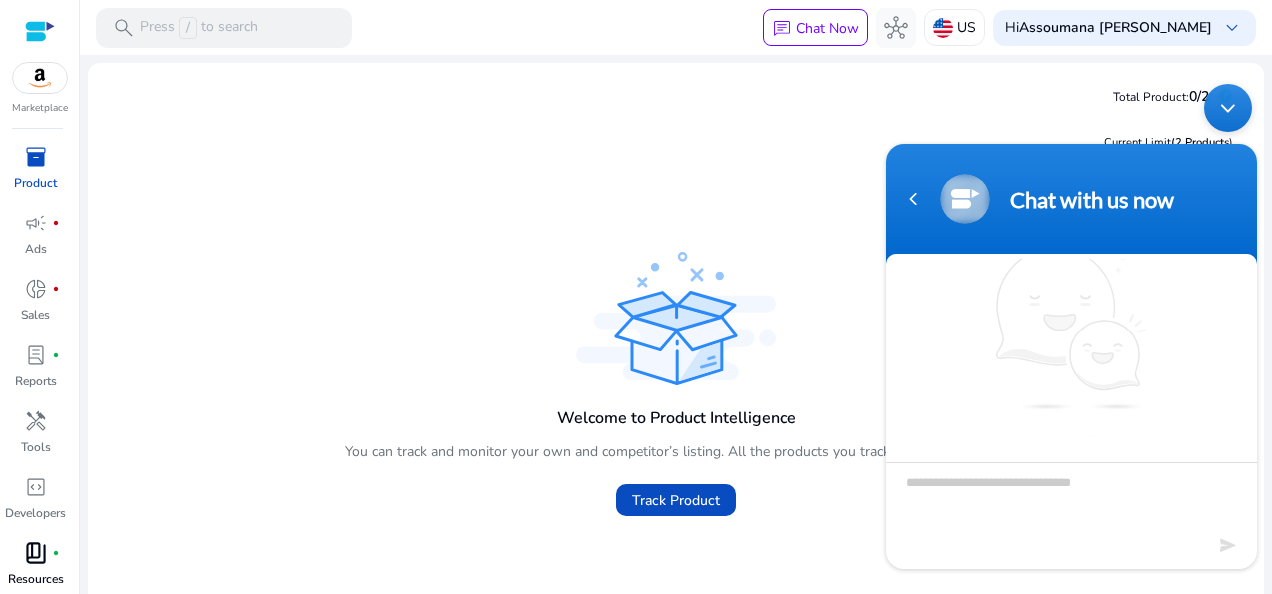 click at bounding box center [1071, 497] 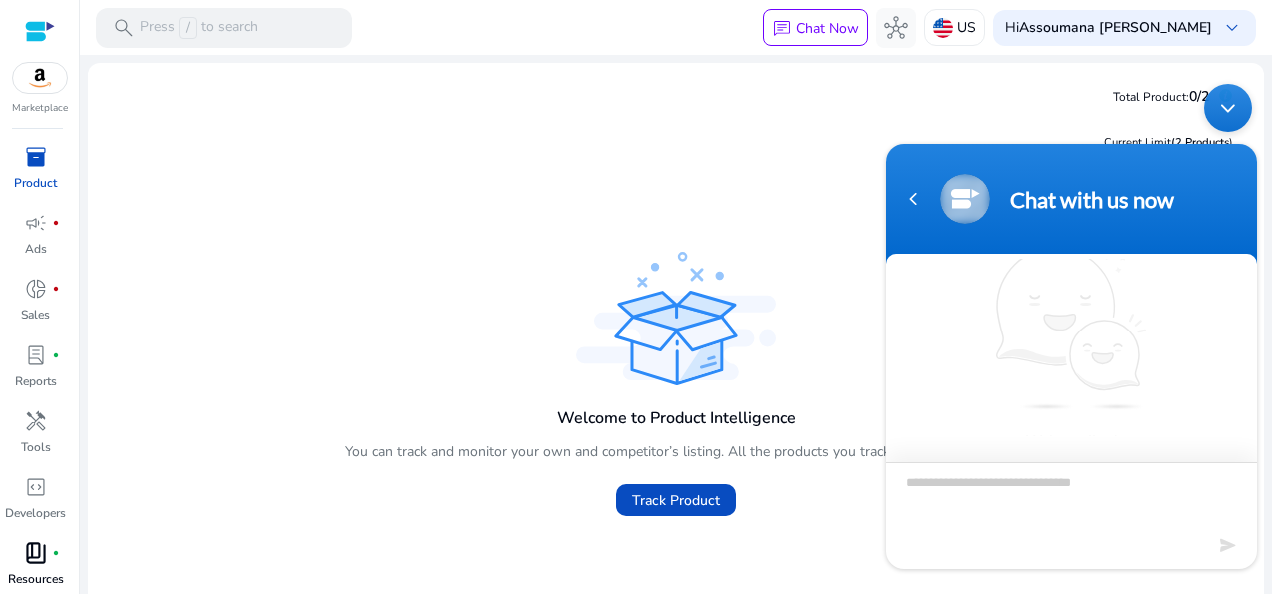 click at bounding box center [1071, 497] 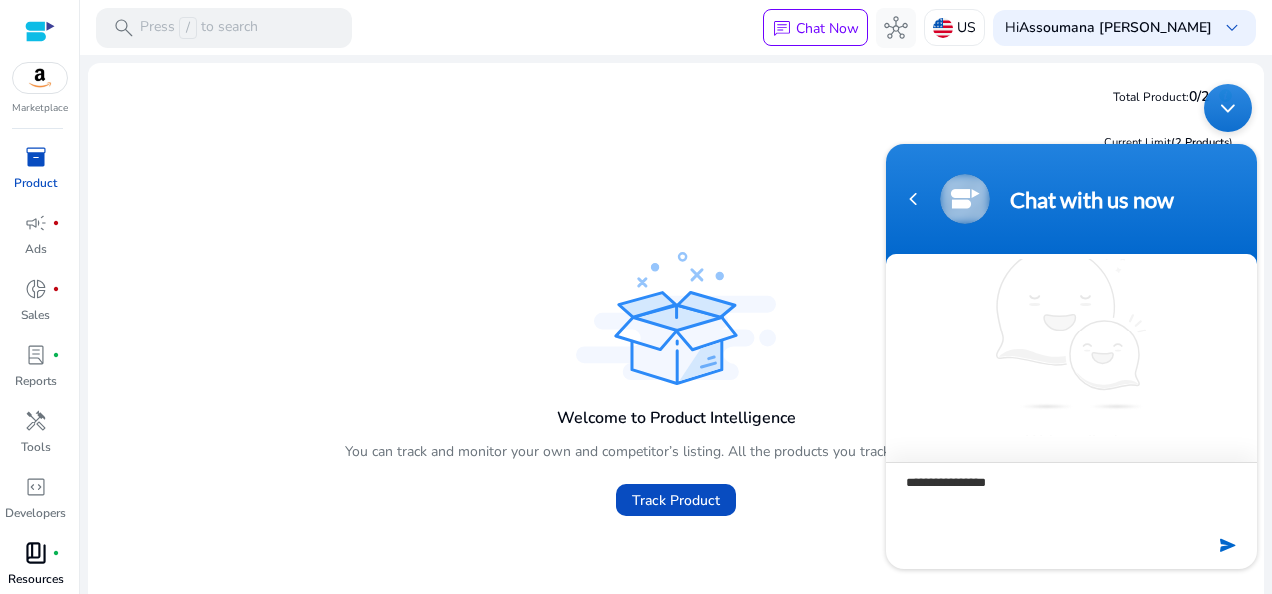 type on "**********" 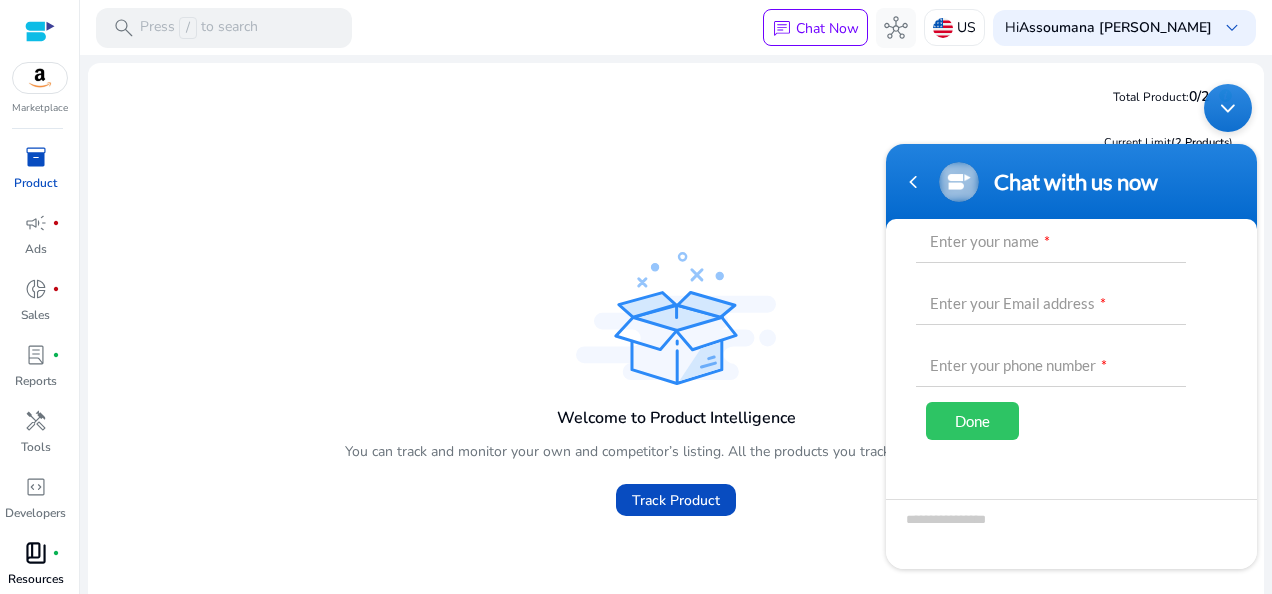 scroll, scrollTop: 0, scrollLeft: 0, axis: both 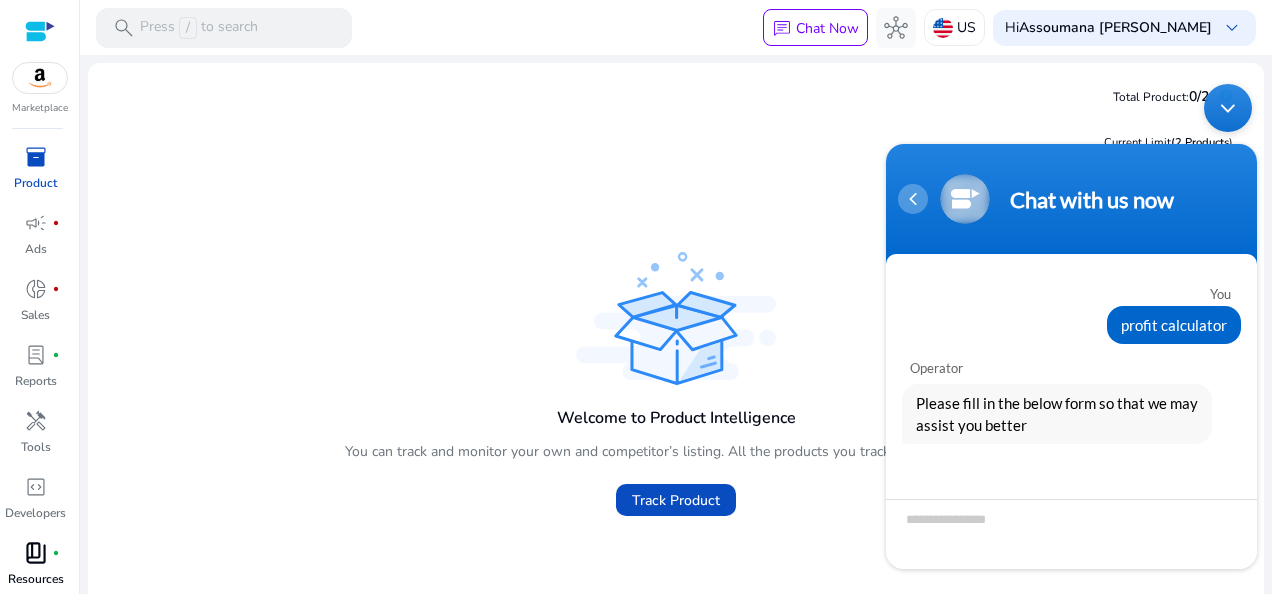 click at bounding box center [913, 199] 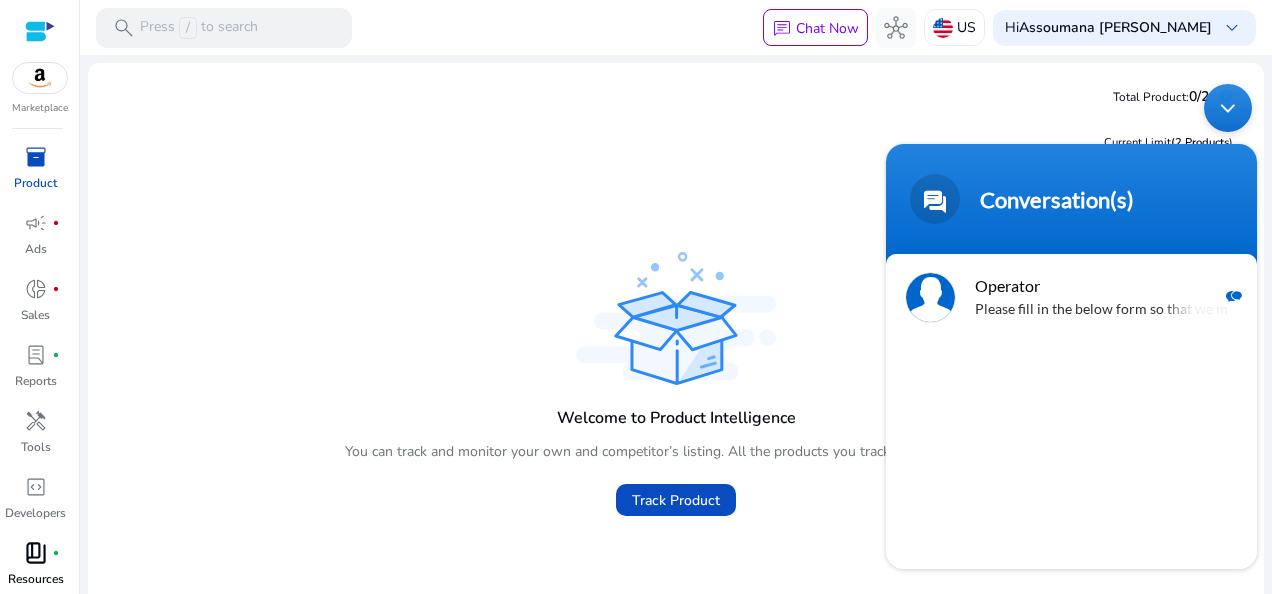 click on "Total Product:   0/2
Current Limit  (2 Products ) Welcome to Product Intelligence You can track and monitor your own and competitor’s listing. All the products you track will be listed here.  Track Product" 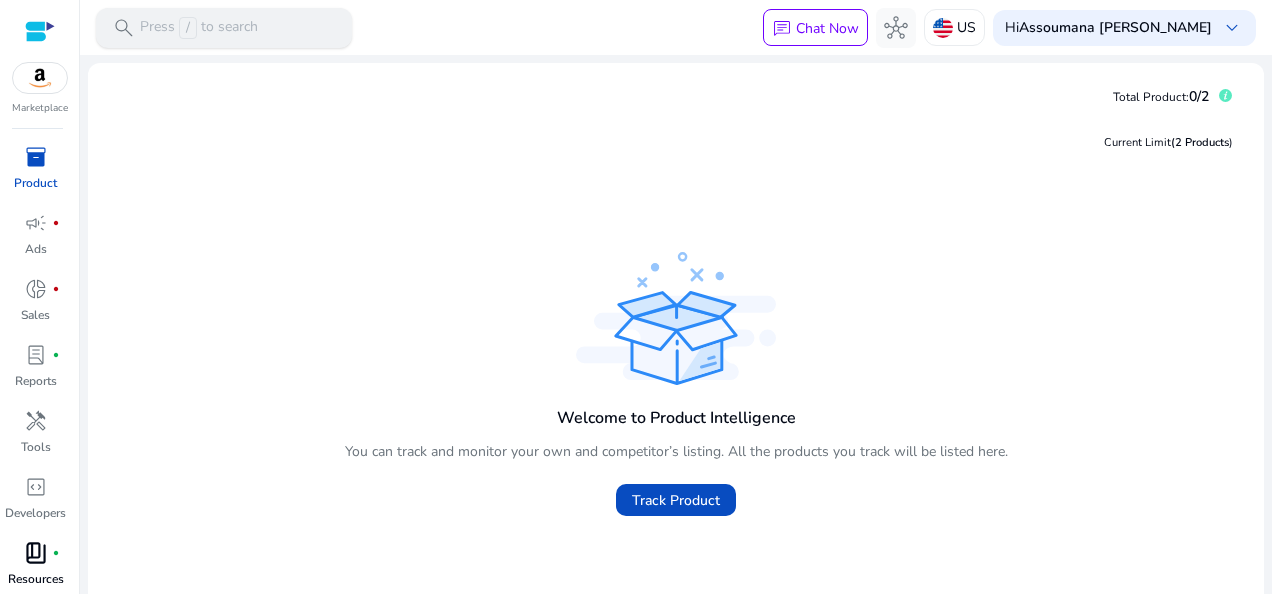 click on "Press  /  to search" at bounding box center (199, 28) 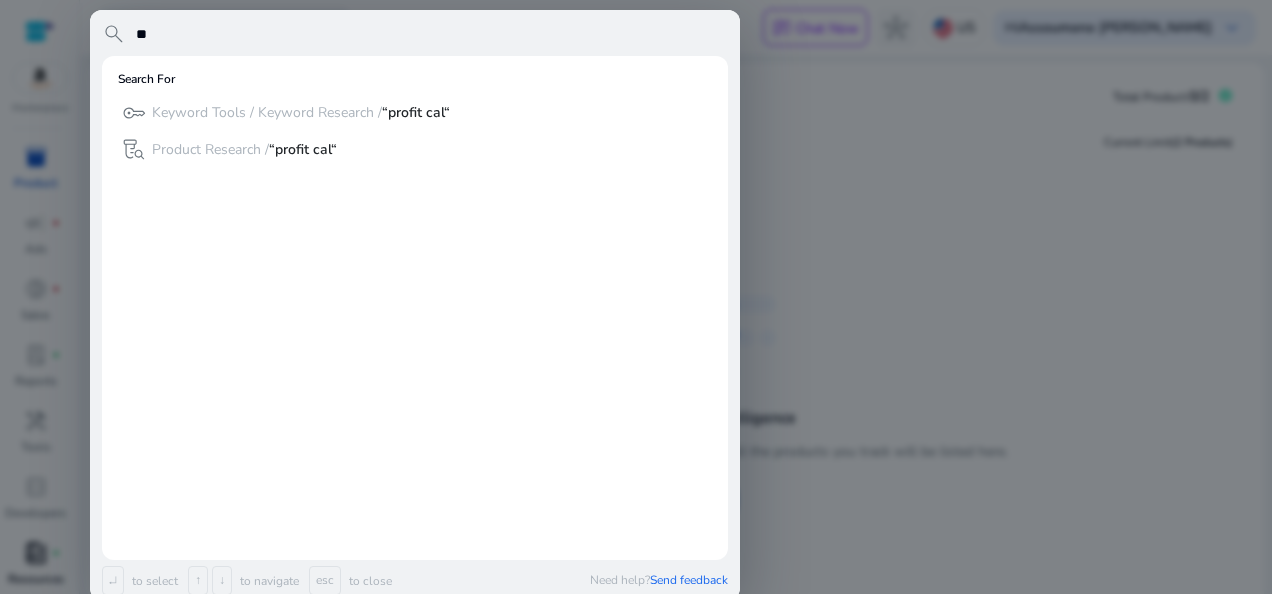 type on "*" 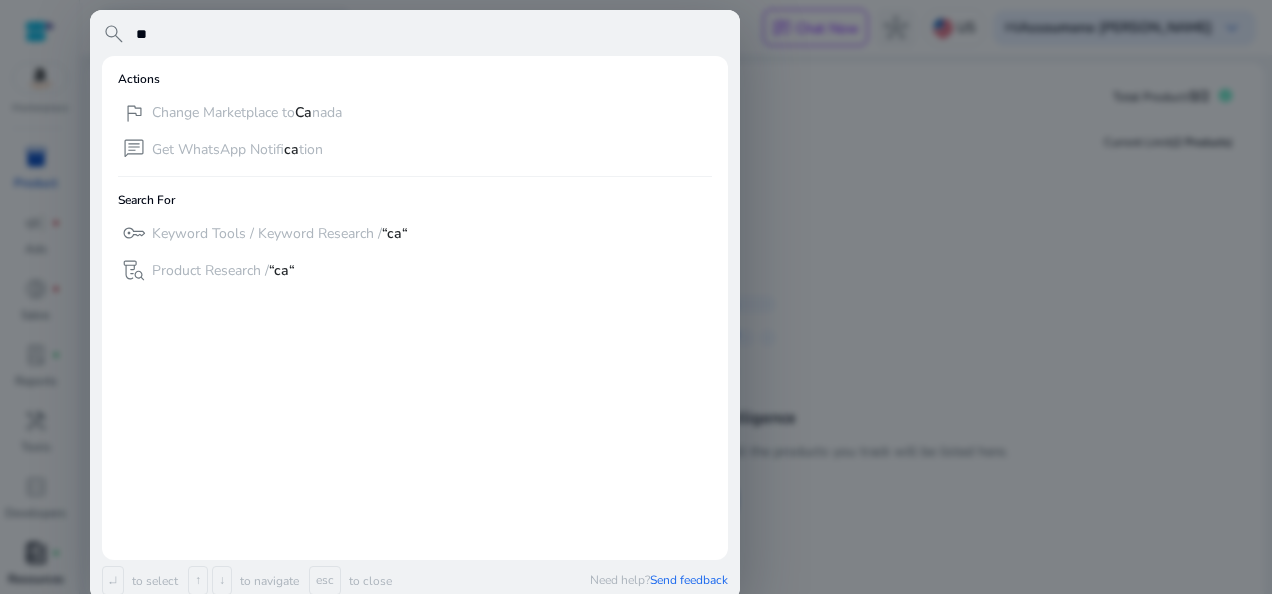 type on "*" 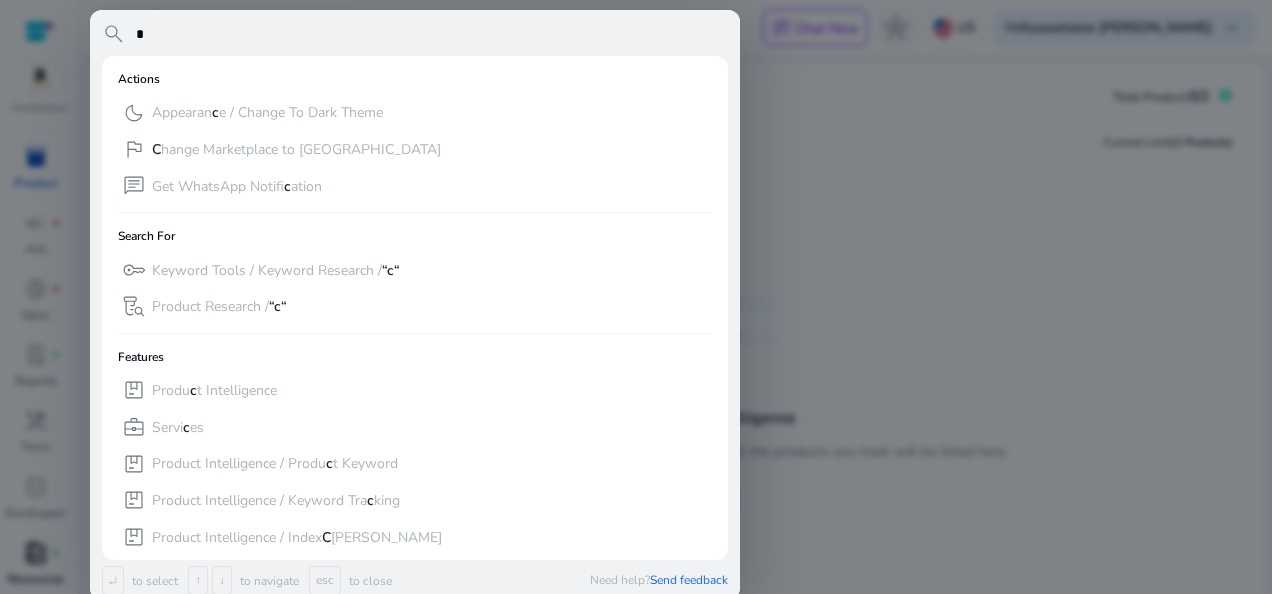 type 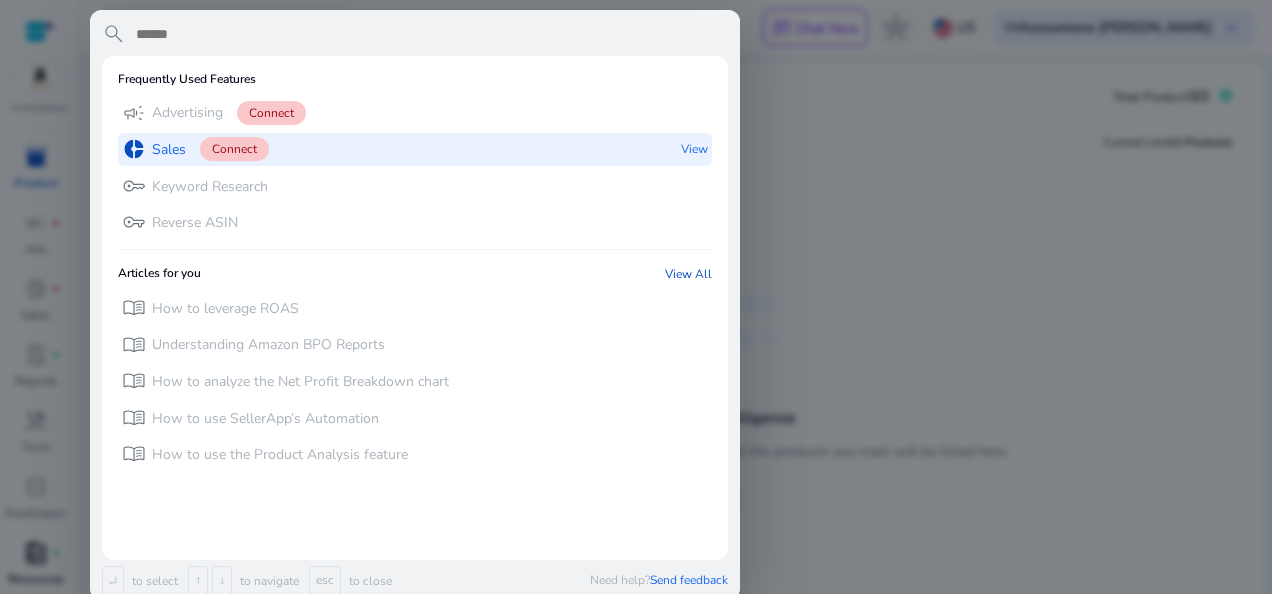 click on "Connect" 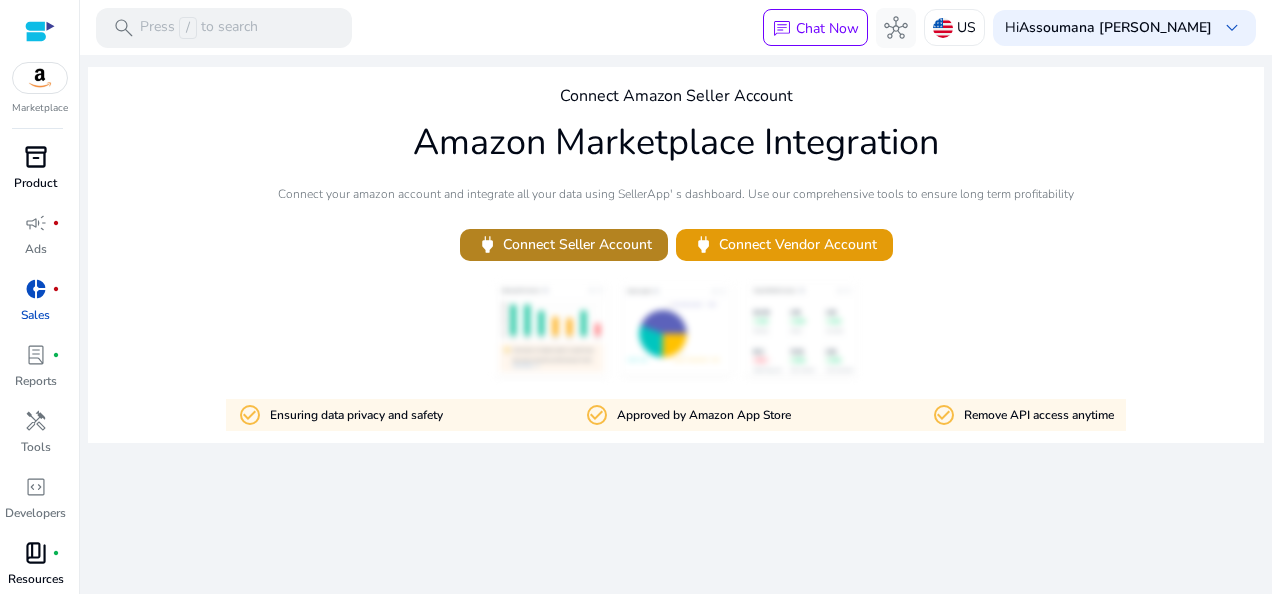 click on "power   Connect Seller Account" 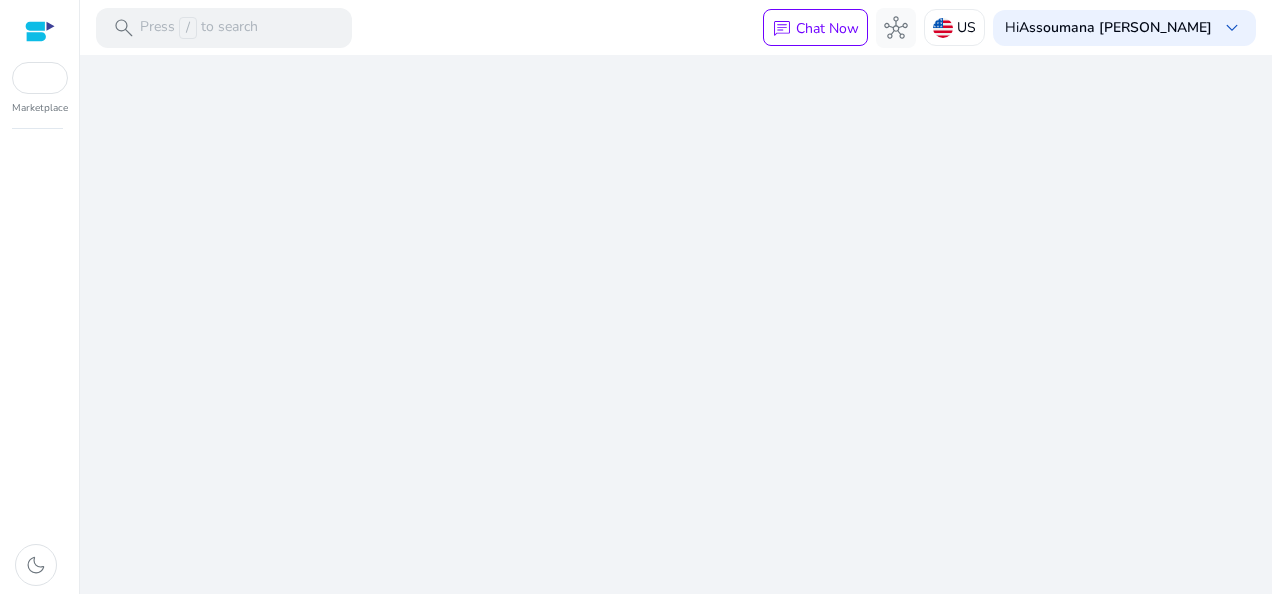 scroll, scrollTop: 0, scrollLeft: 0, axis: both 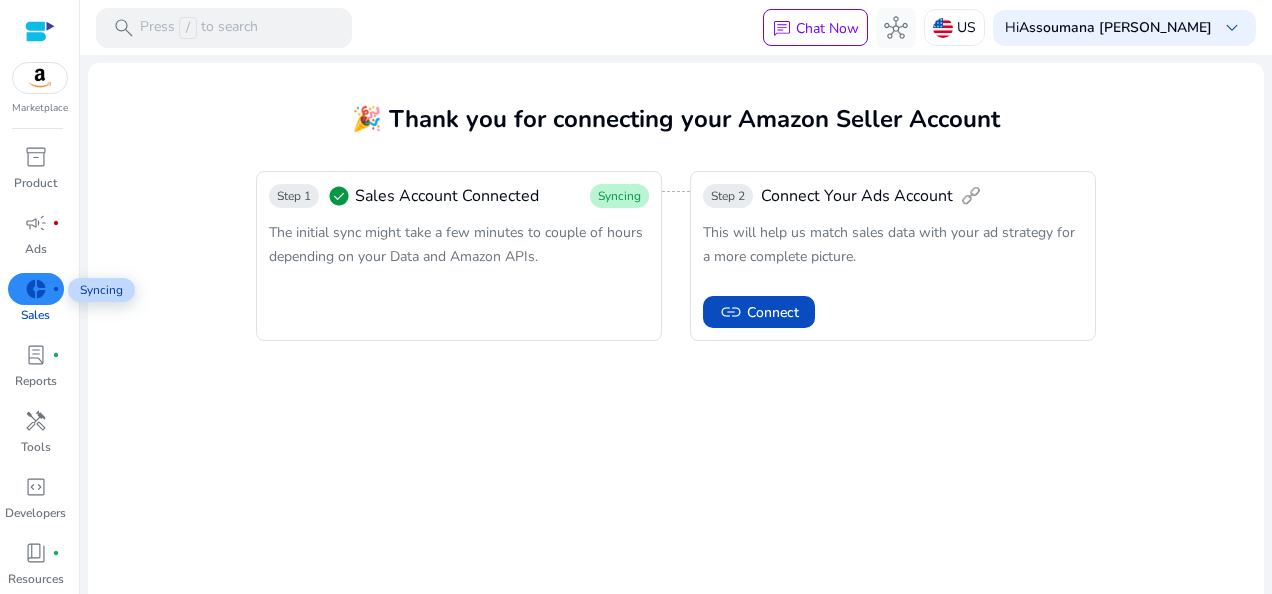 click on "donut_small" at bounding box center (36, 289) 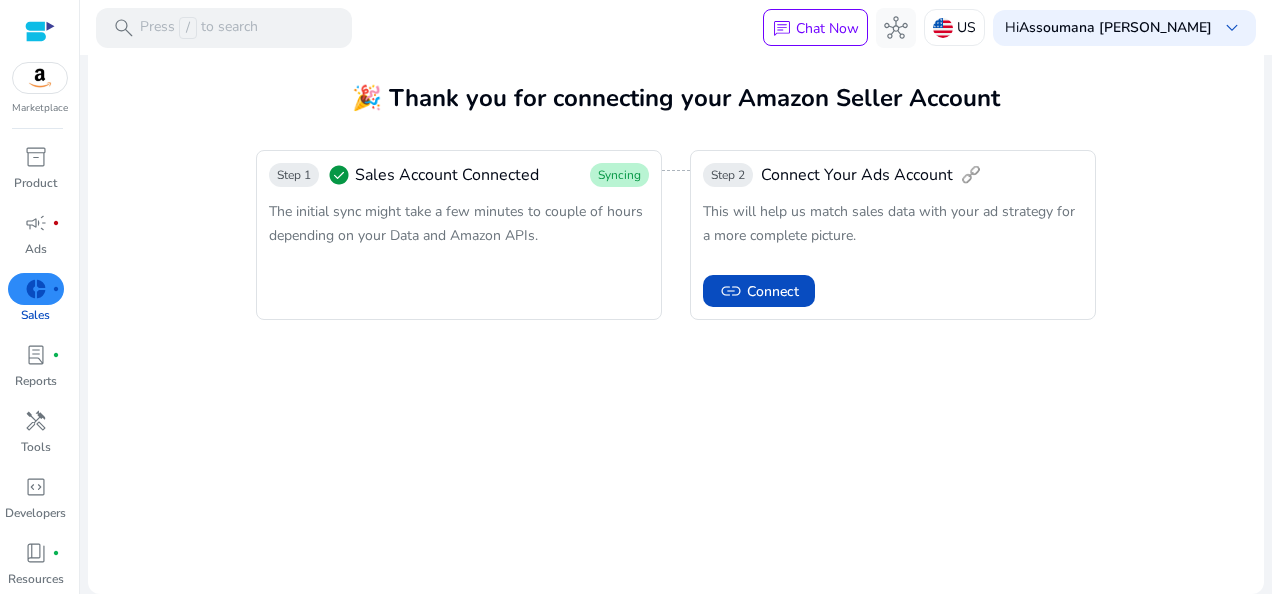 scroll, scrollTop: 0, scrollLeft: 0, axis: both 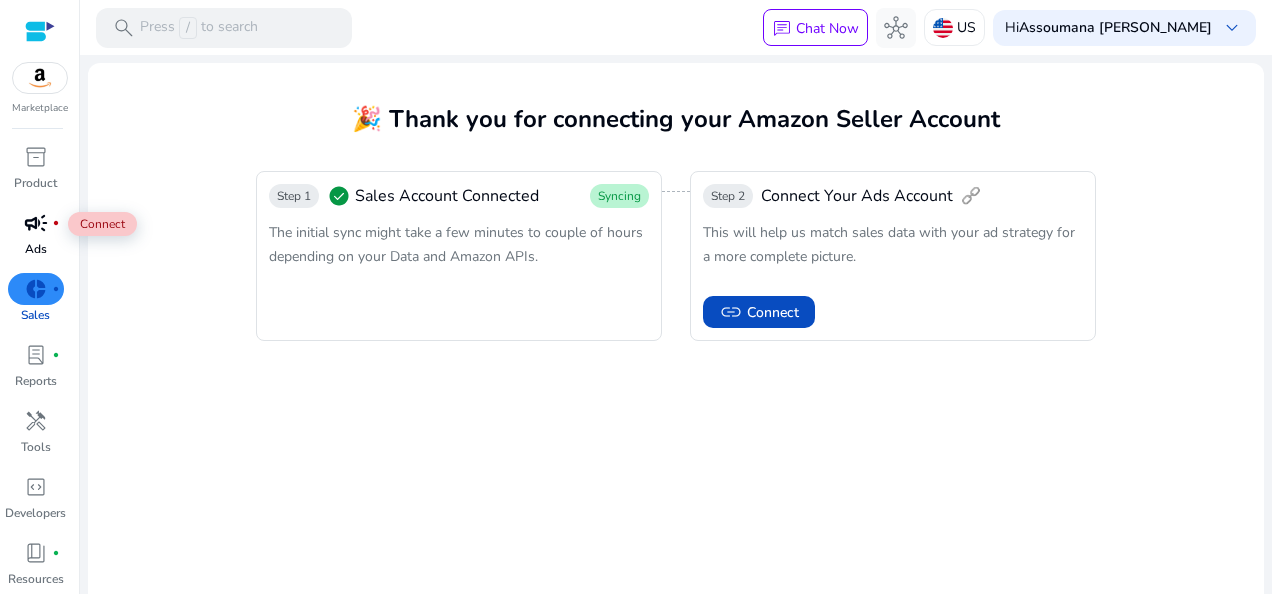 click on "campaign" at bounding box center (36, 223) 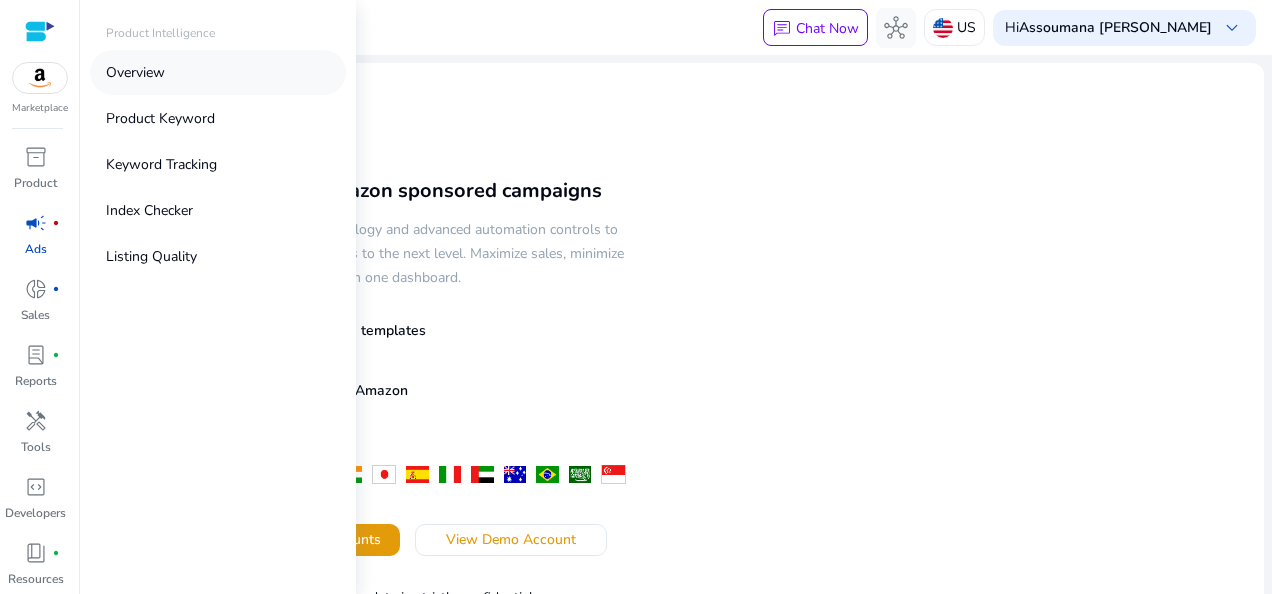 click on "Overview" at bounding box center (135, 72) 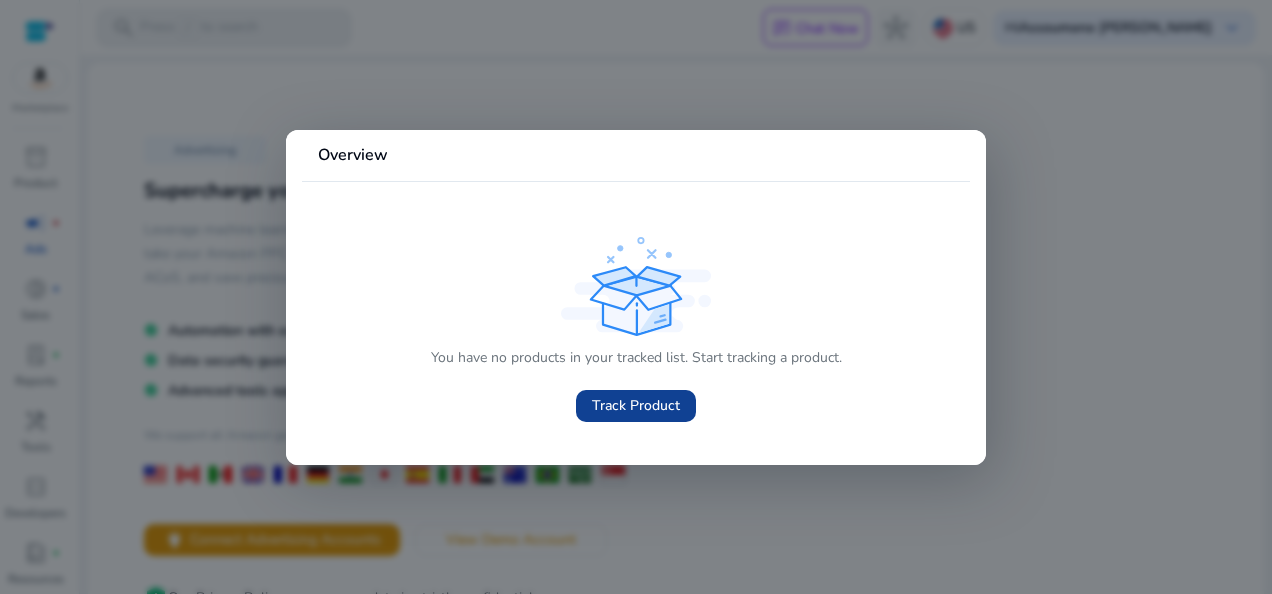 click on "Track Product" 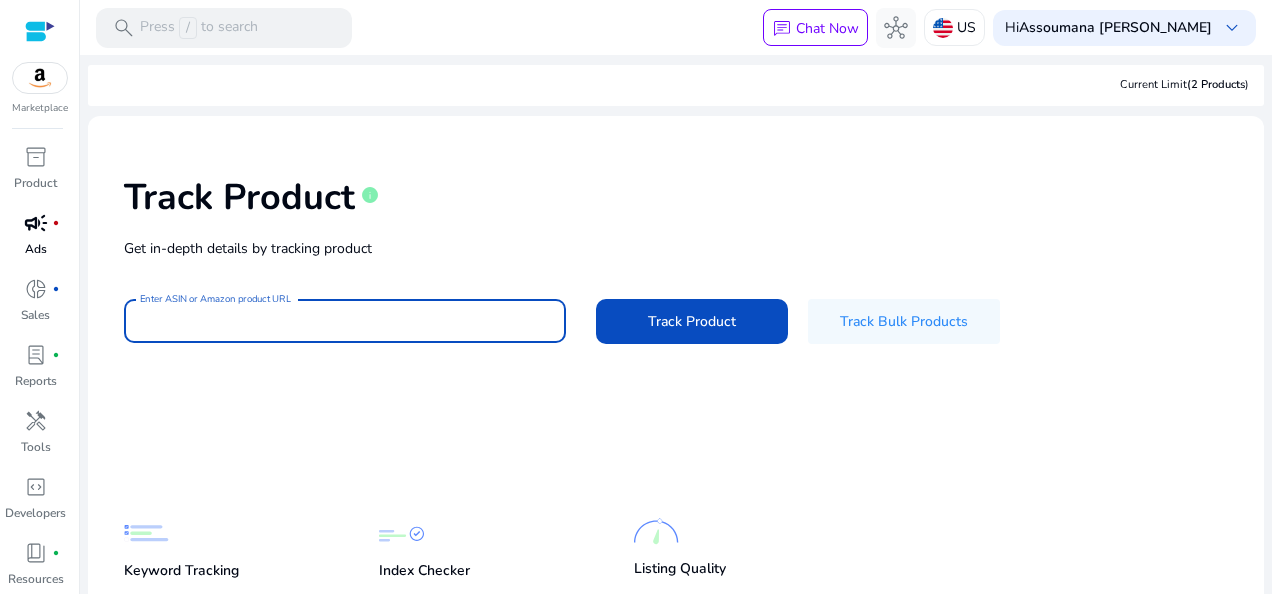 click on "Enter ASIN or Amazon product URL" at bounding box center [345, 321] 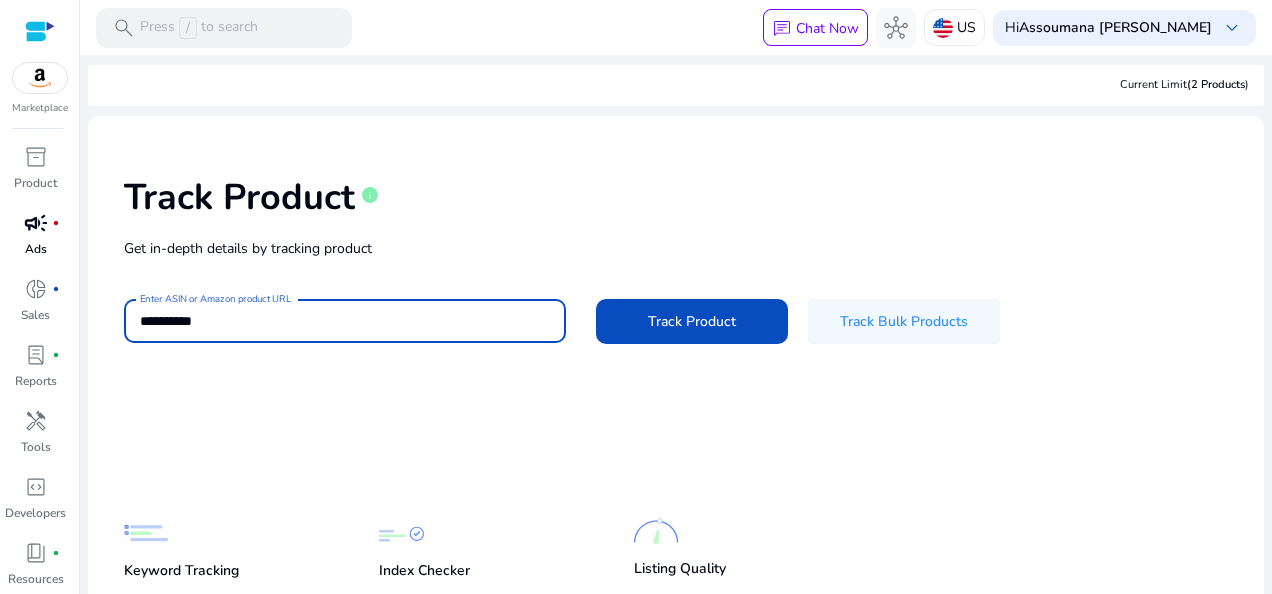 type on "**********" 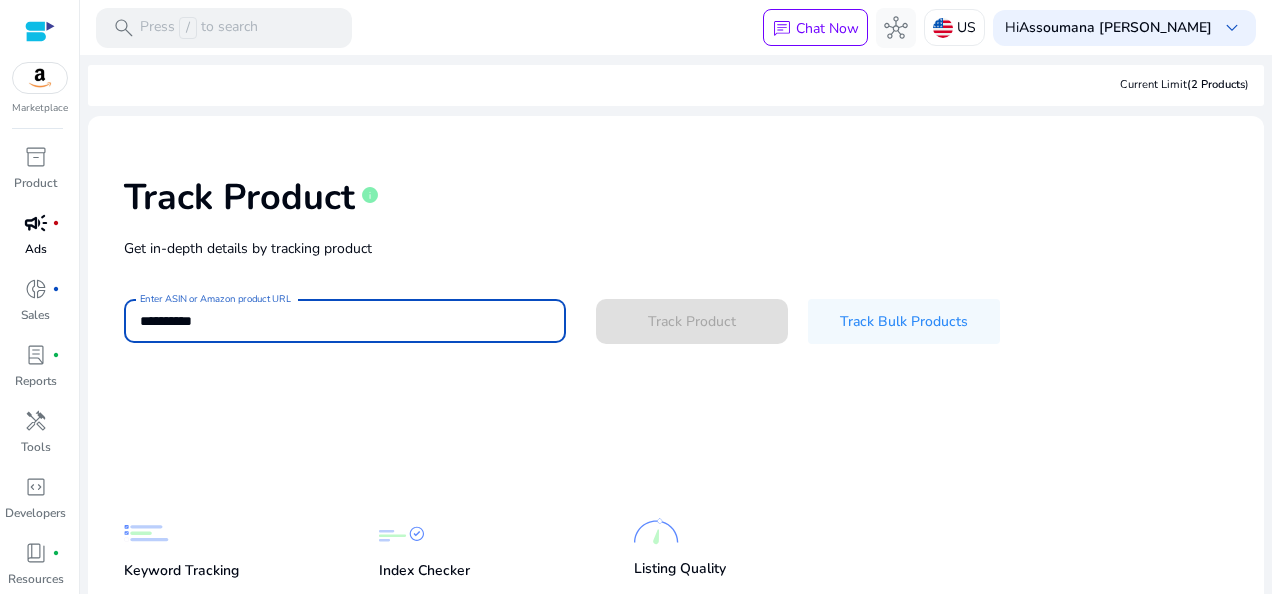 type 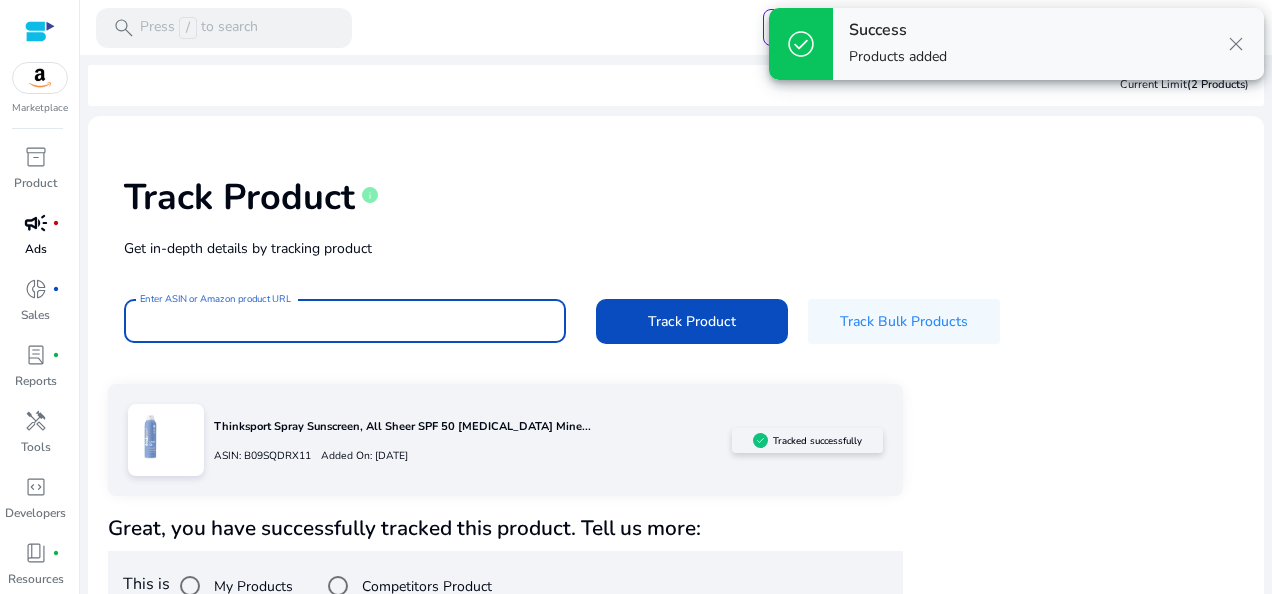 scroll, scrollTop: 42, scrollLeft: 0, axis: vertical 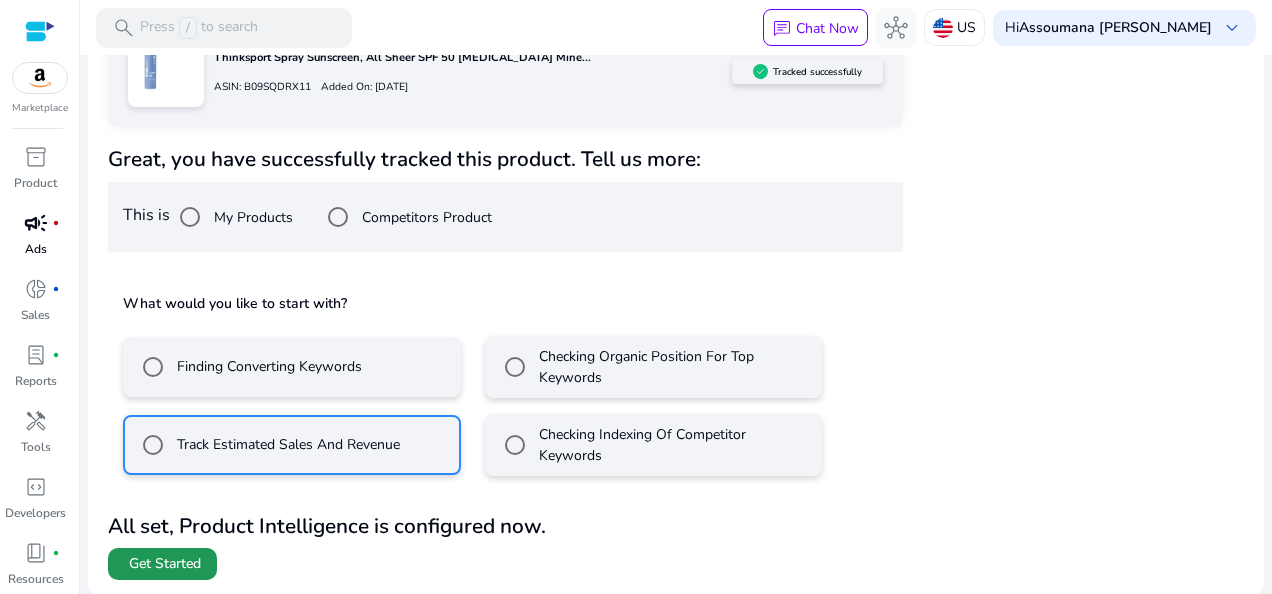 click on "Get Started" at bounding box center (165, 564) 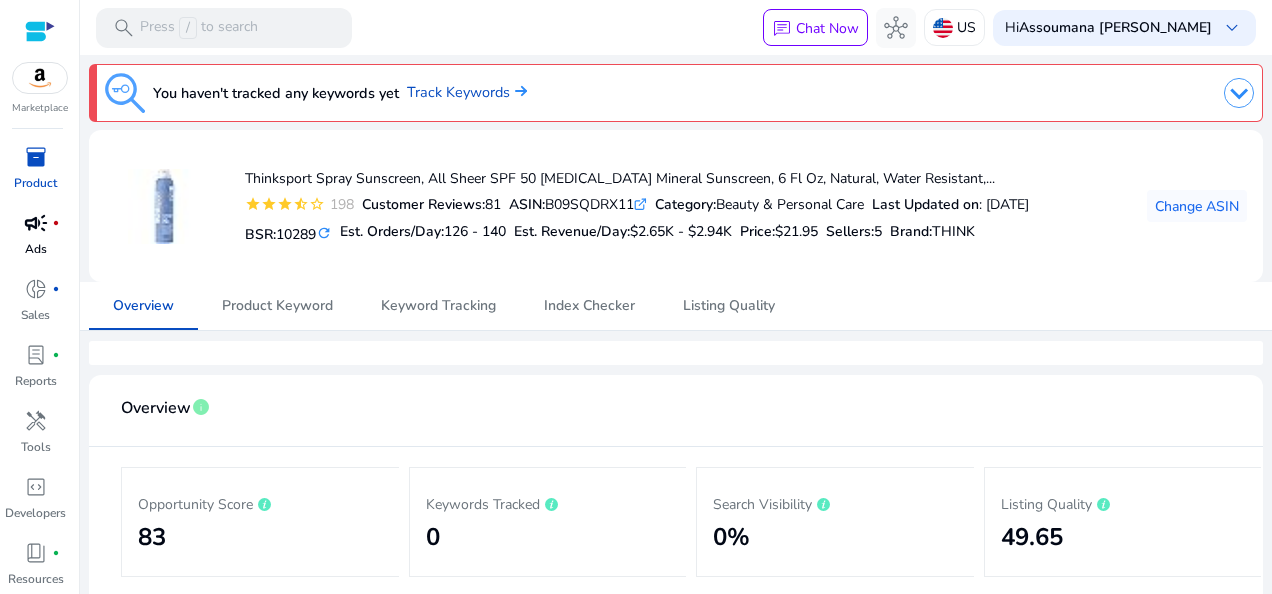 scroll, scrollTop: 8, scrollLeft: 0, axis: vertical 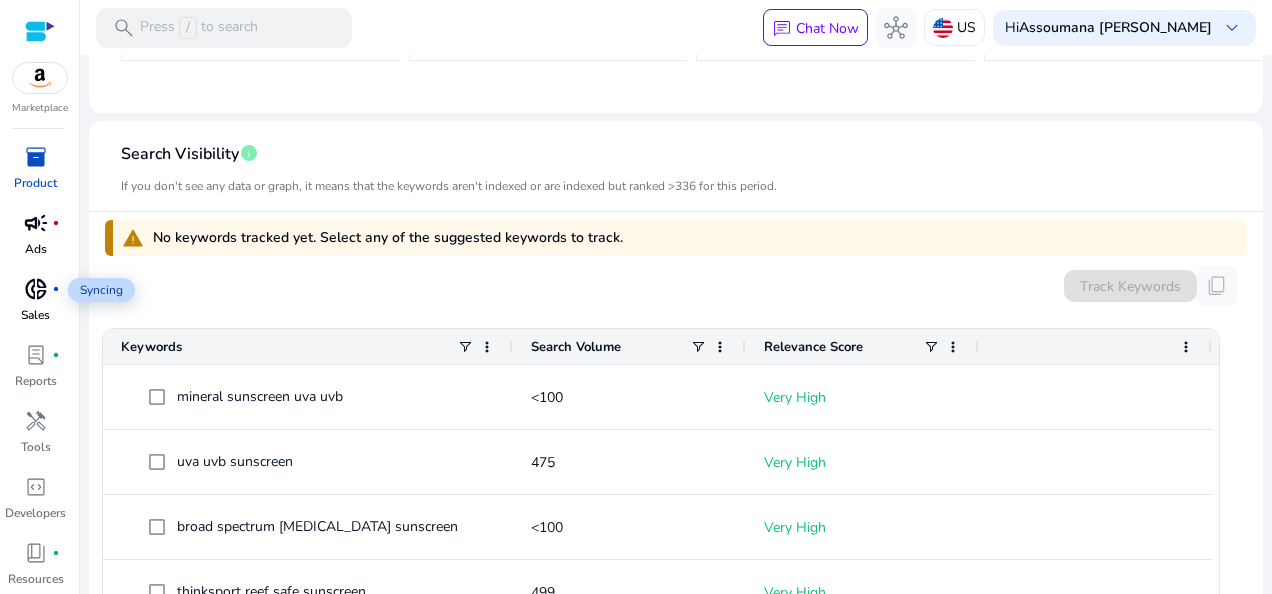 click on "donut_small" at bounding box center [36, 289] 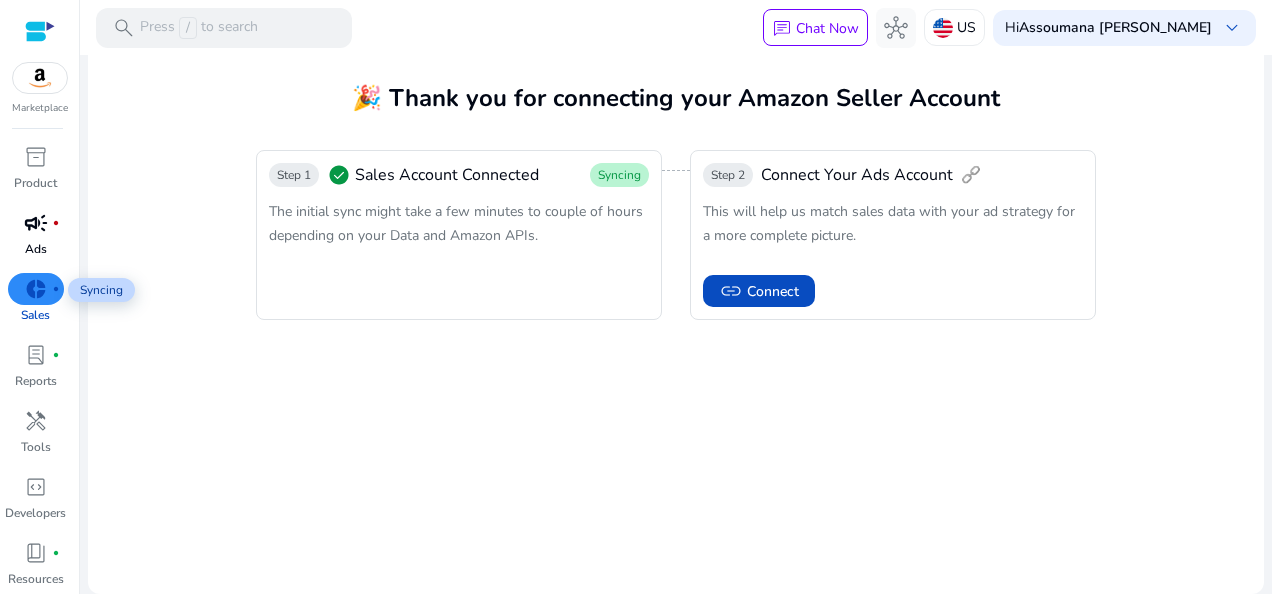 scroll, scrollTop: 0, scrollLeft: 0, axis: both 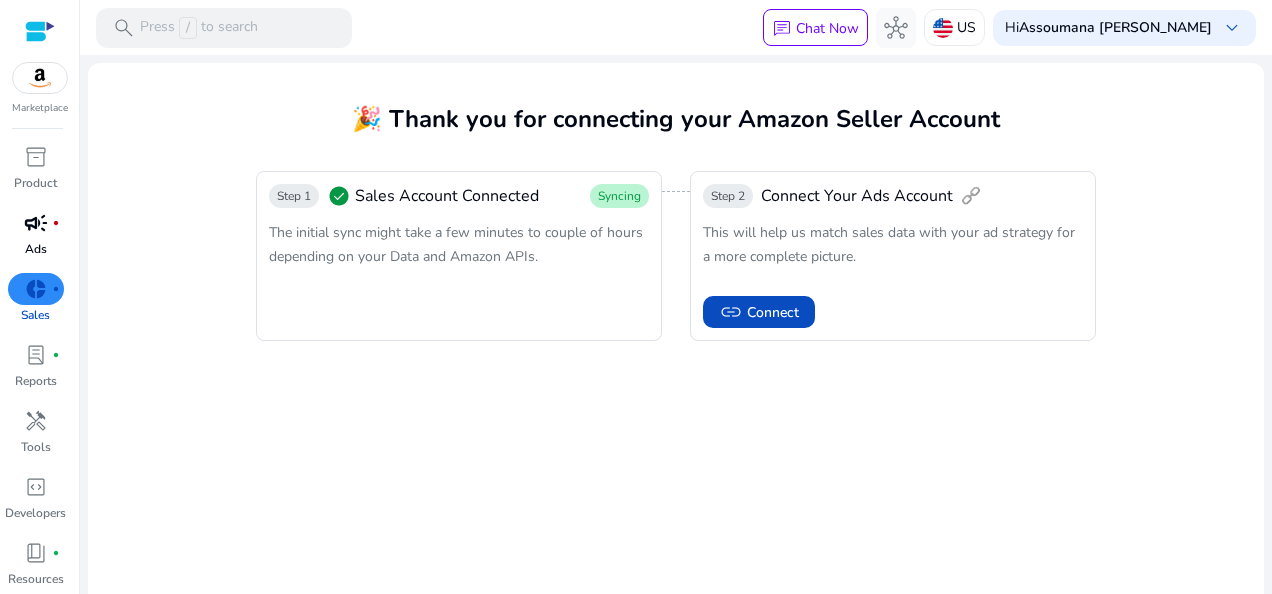 click on "Step 1" 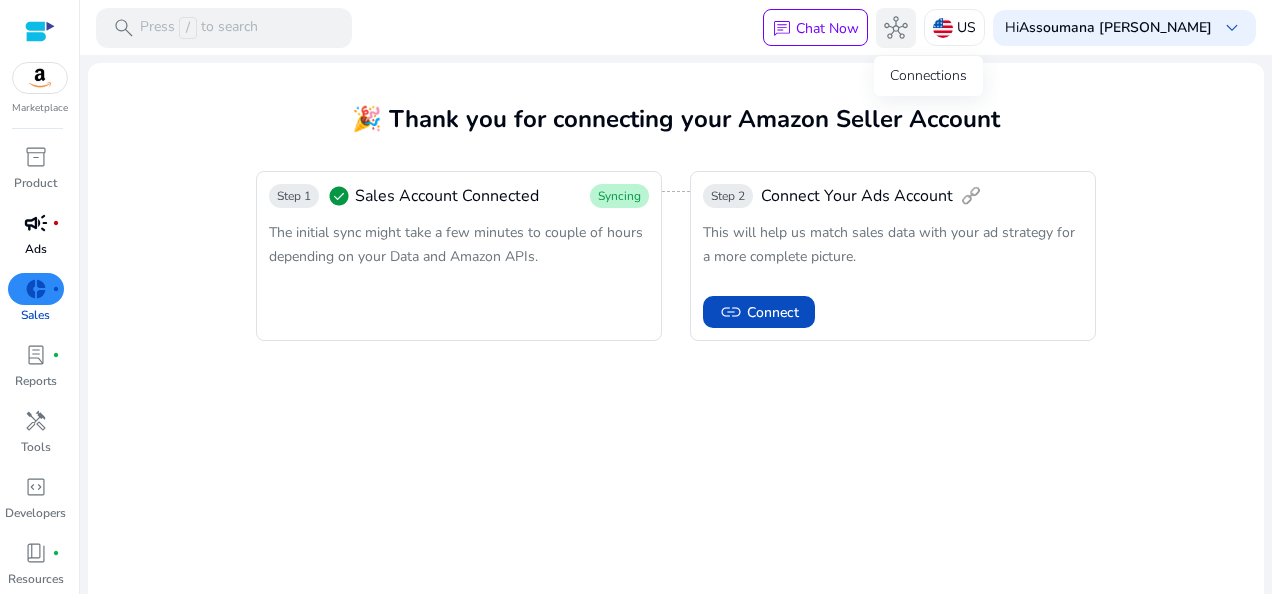 click on "hub" at bounding box center (896, 28) 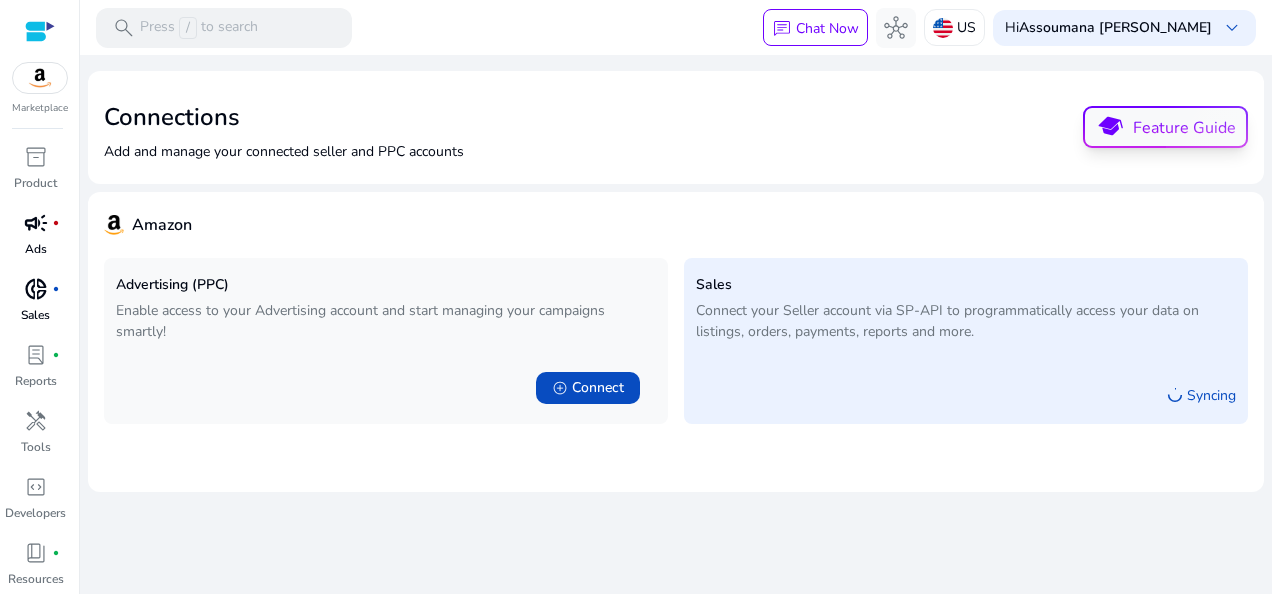 click on "school" 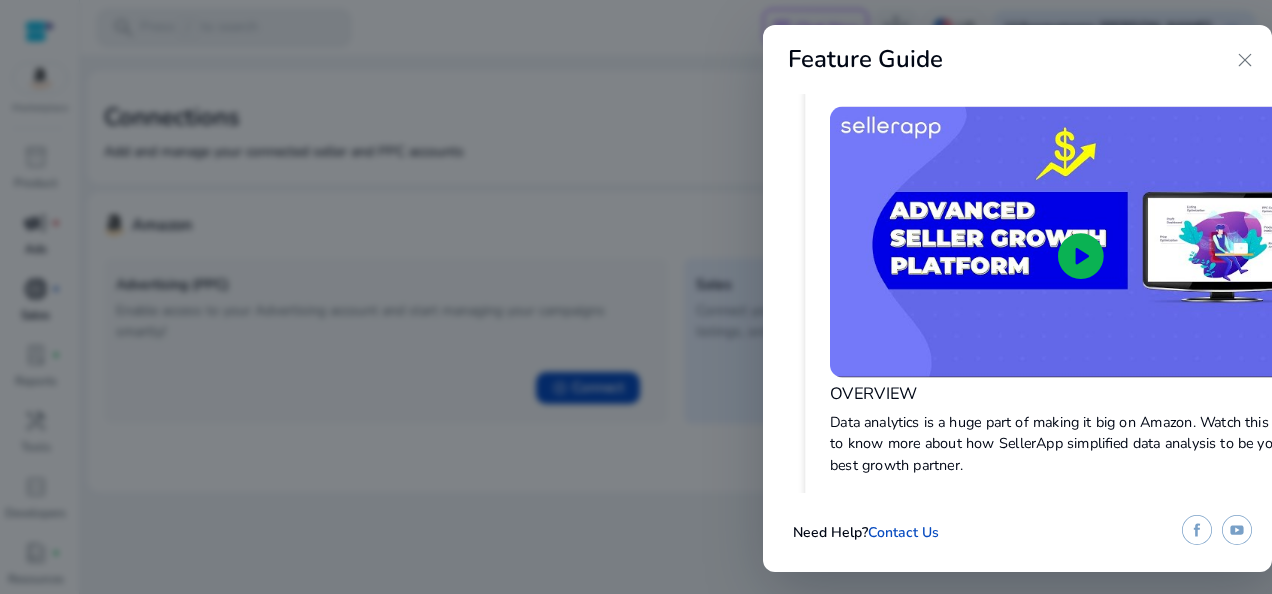 click on "play_circle" at bounding box center (1081, 255) 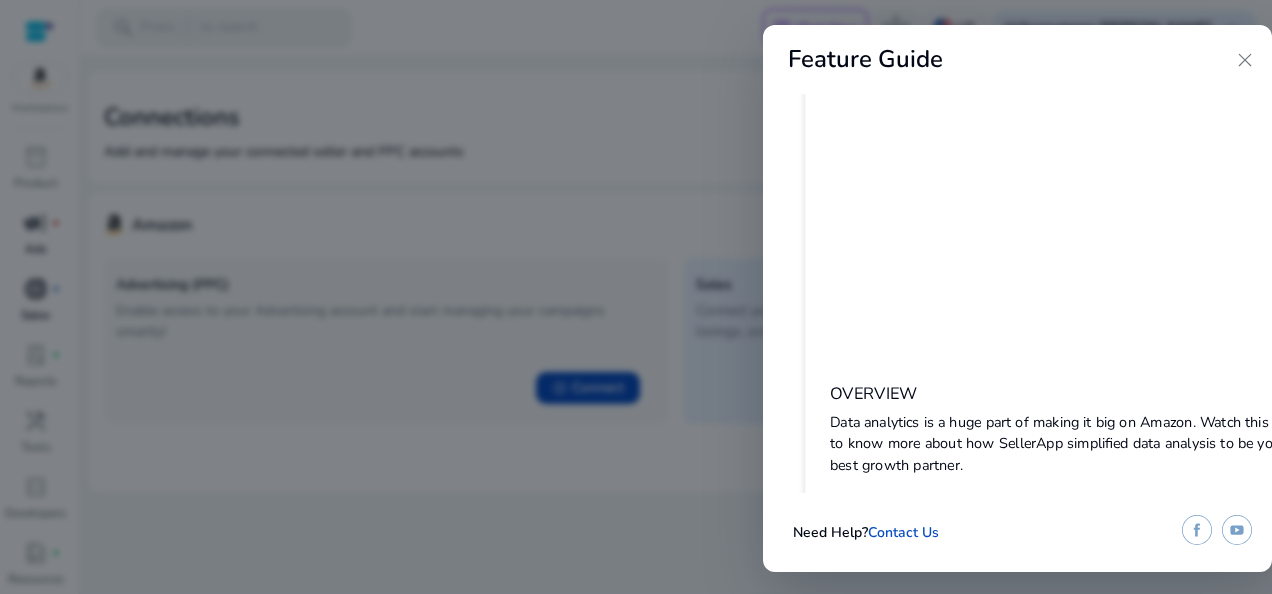 scroll, scrollTop: 30, scrollLeft: 0, axis: vertical 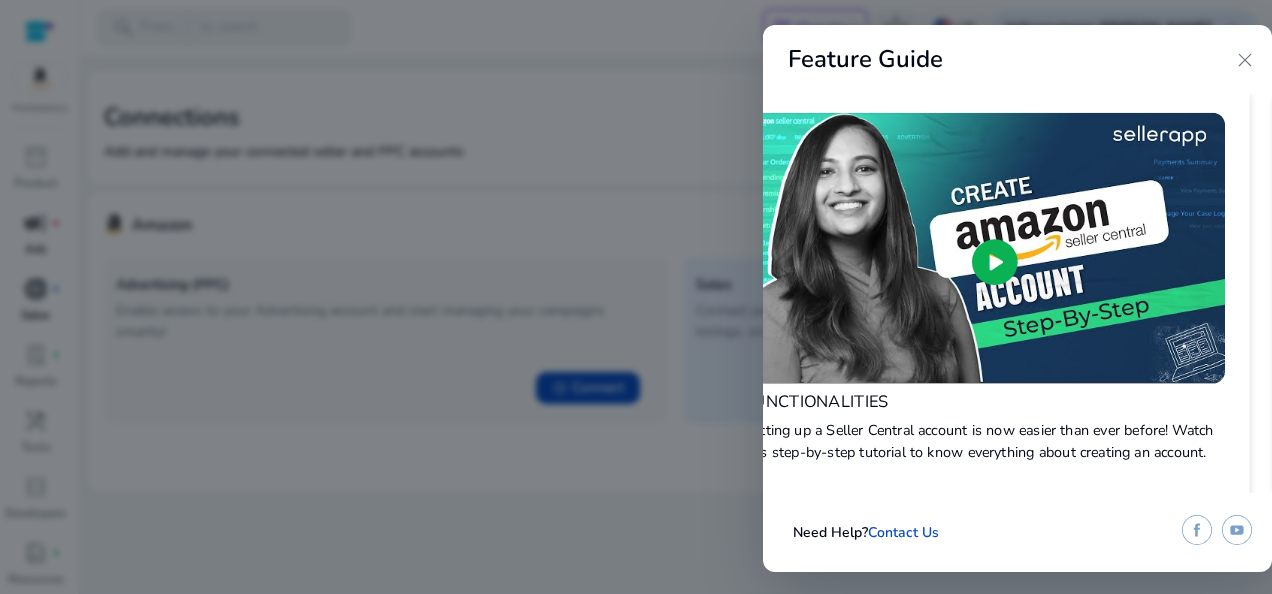 click on "play_circle" at bounding box center [995, 262] 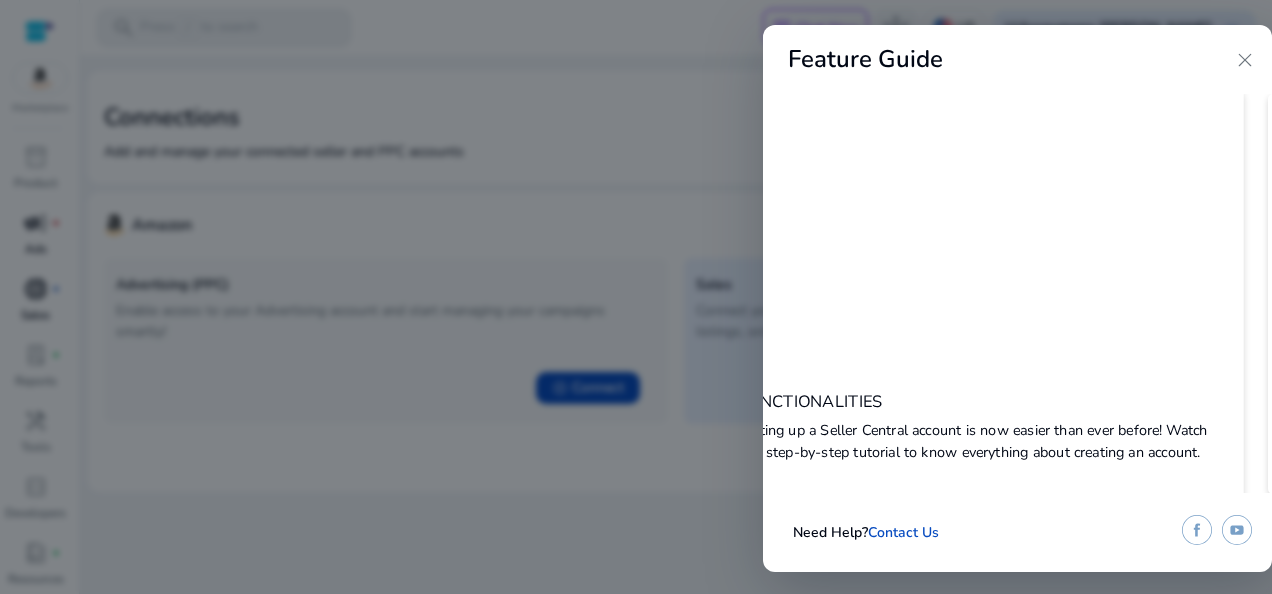 scroll, scrollTop: 0, scrollLeft: 640, axis: horizontal 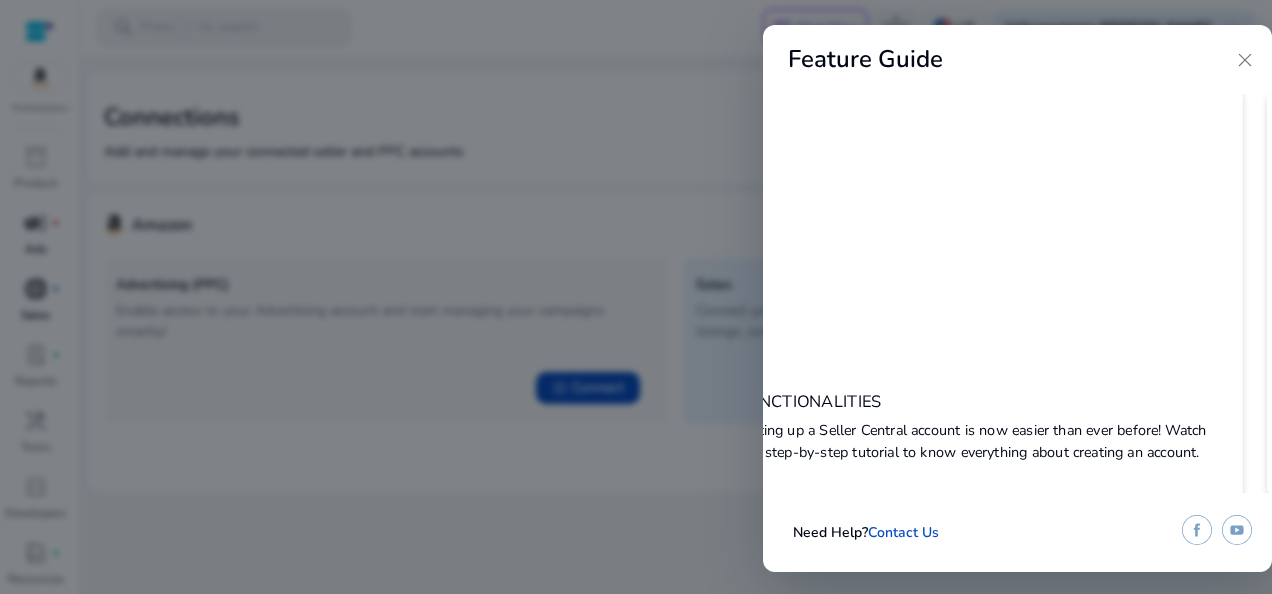 click on "close" at bounding box center [1245, 60] 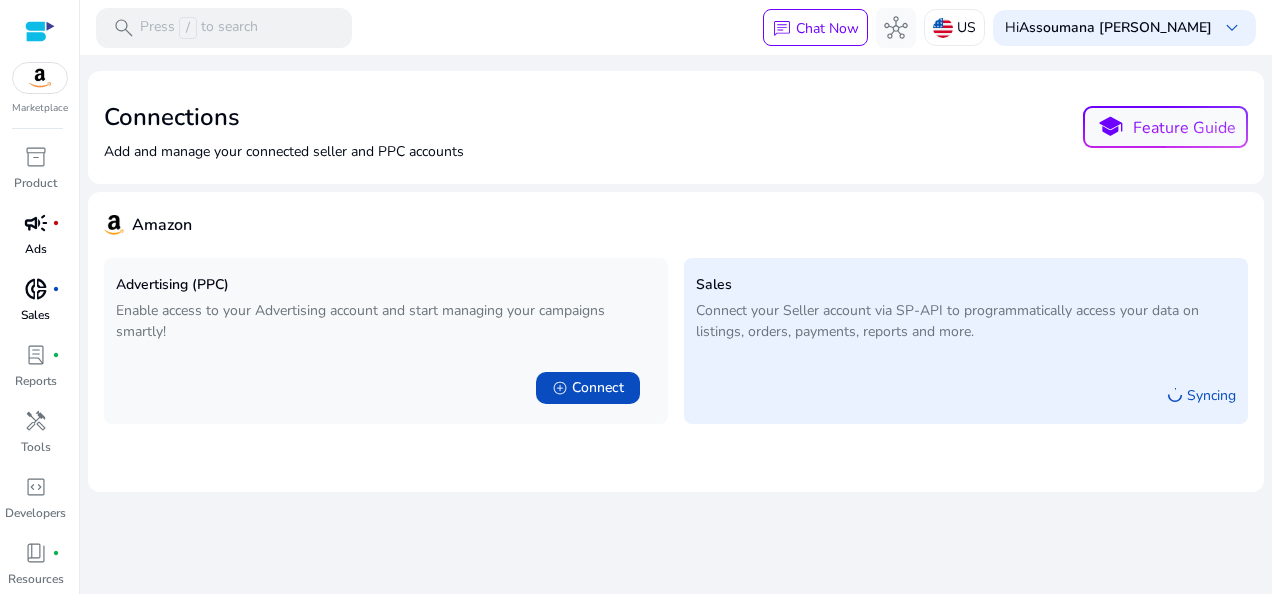 click on "Sales" at bounding box center (35, 315) 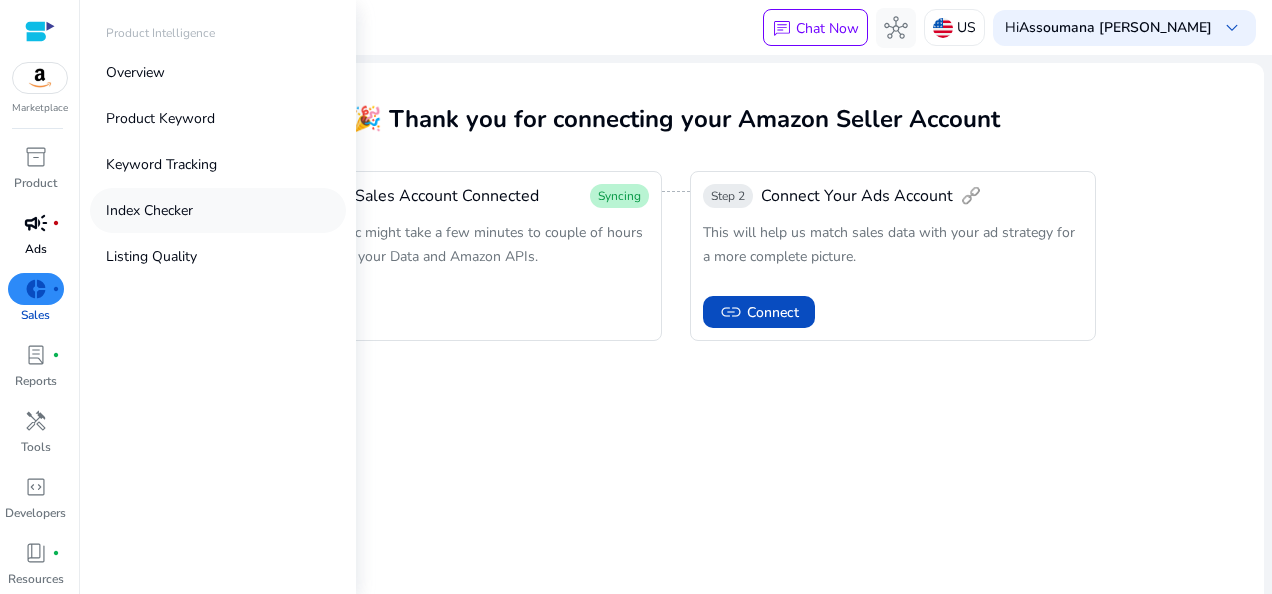 click on "Index Checker" at bounding box center [149, 210] 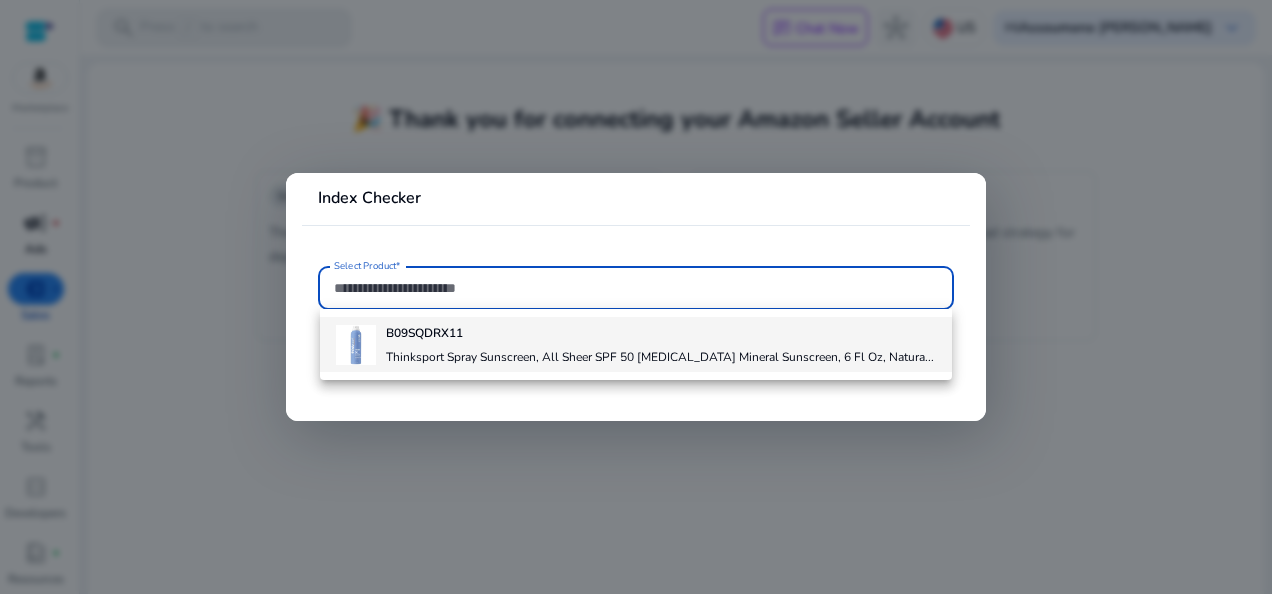 click on "B09SQDRX11" at bounding box center (424, 333) 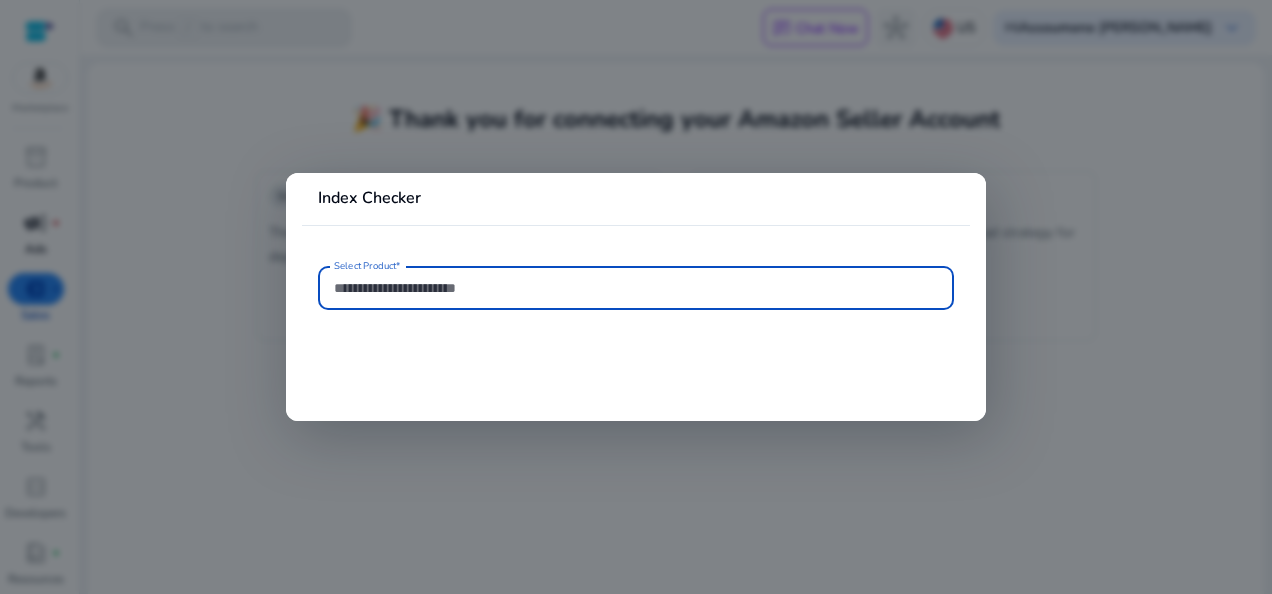 type on "**********" 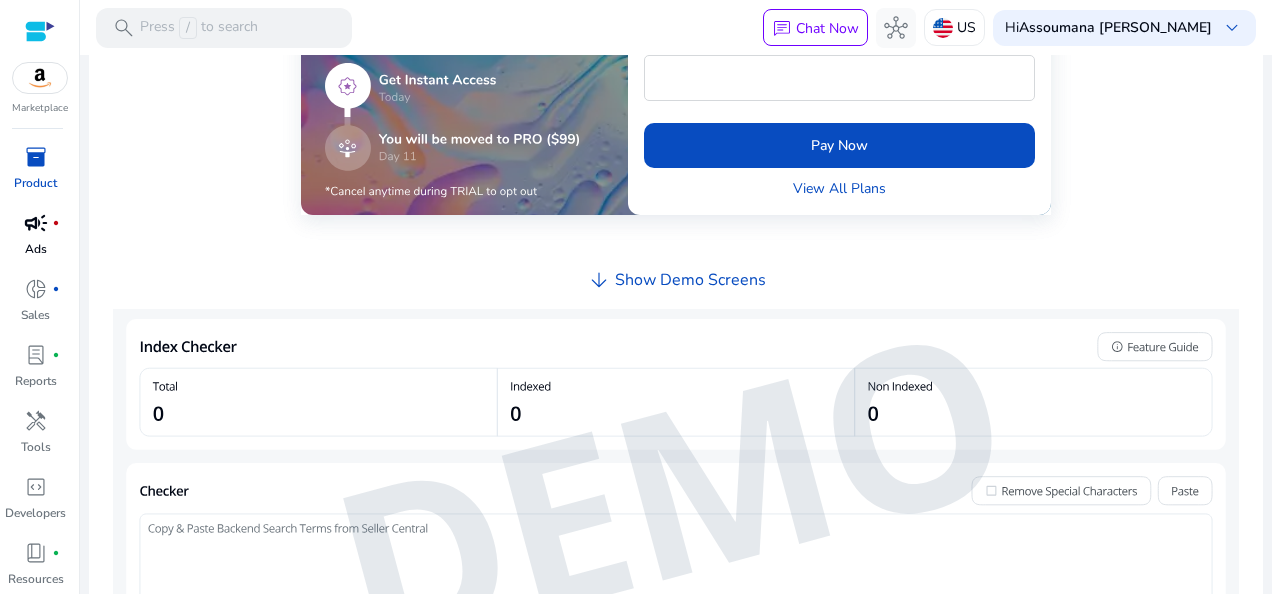 scroll, scrollTop: 828, scrollLeft: 0, axis: vertical 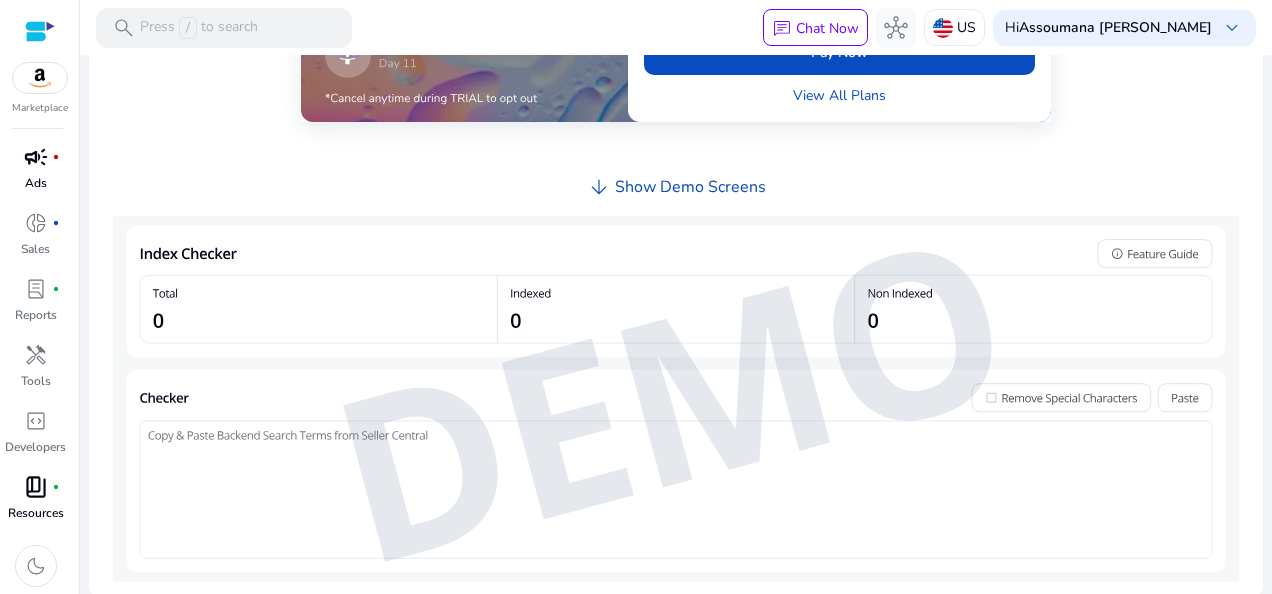 click on "book_4" at bounding box center (36, 487) 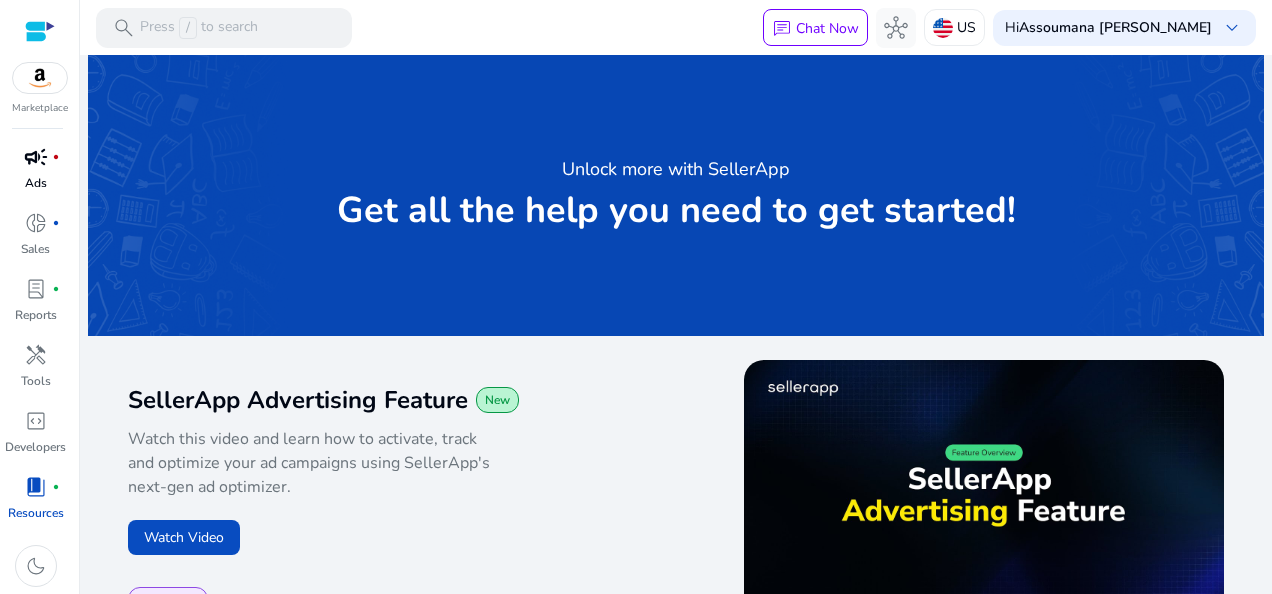 scroll, scrollTop: 0, scrollLeft: 0, axis: both 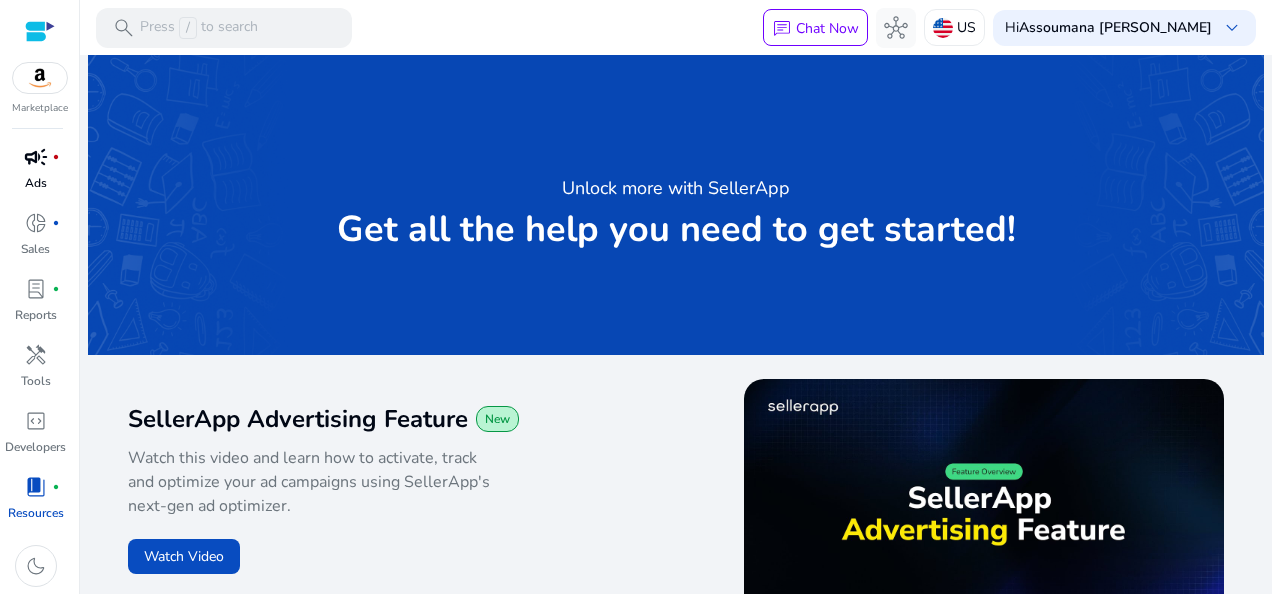 click at bounding box center [40, 31] 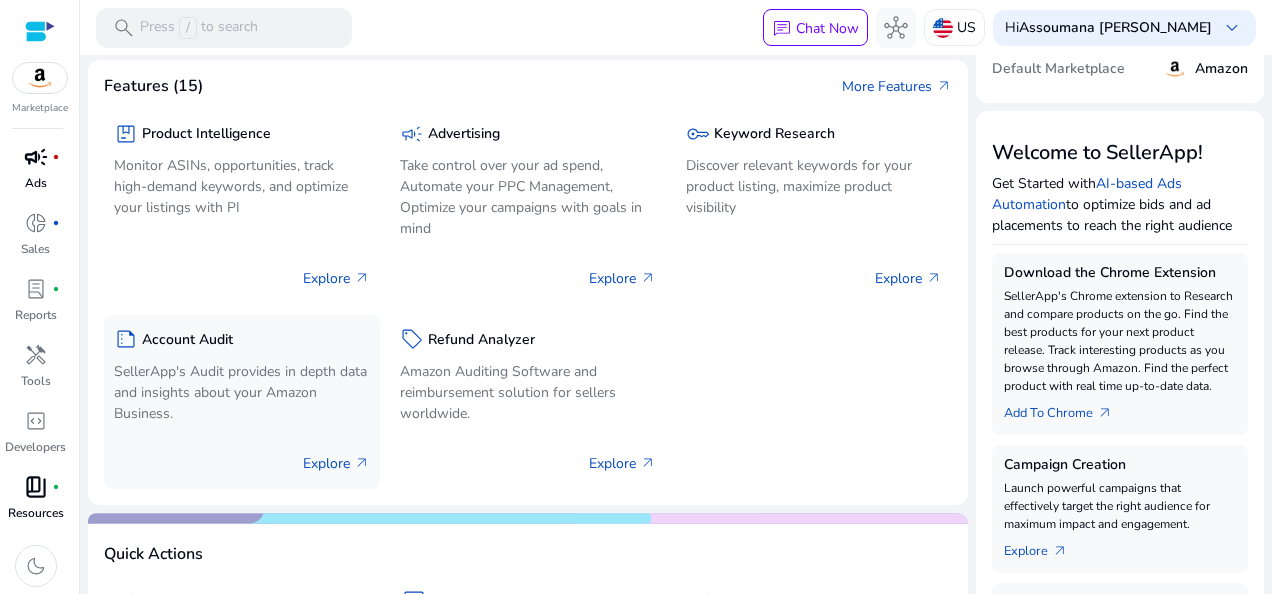 scroll, scrollTop: 168, scrollLeft: 0, axis: vertical 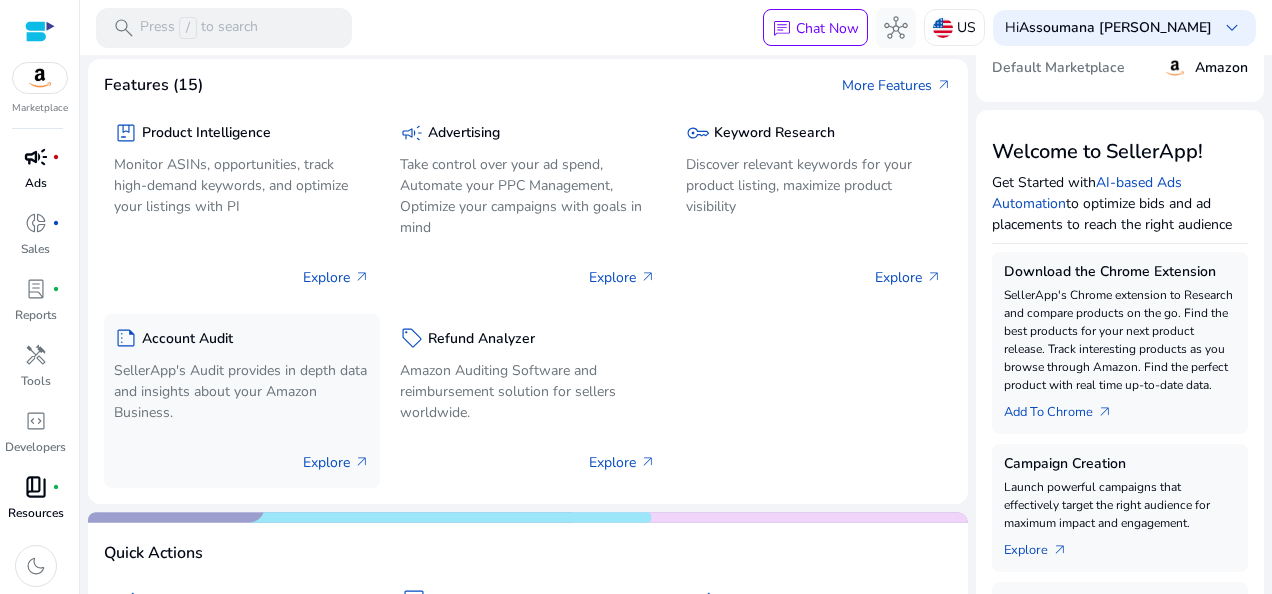 click on "summarize  Account Audit" 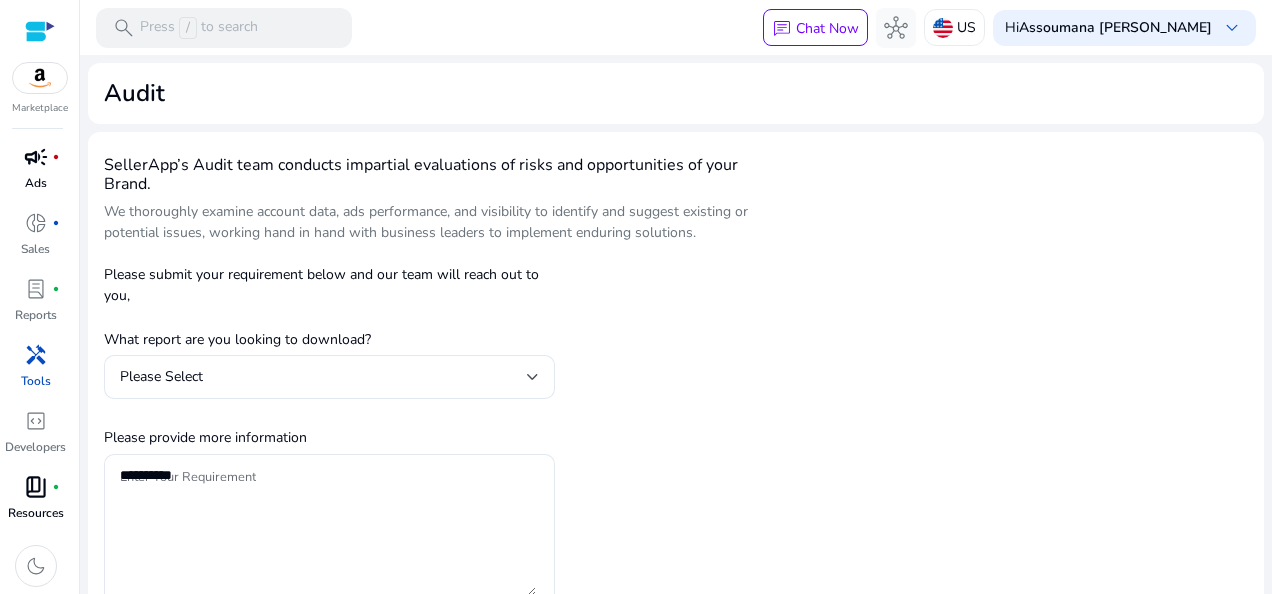 scroll, scrollTop: 9, scrollLeft: 0, axis: vertical 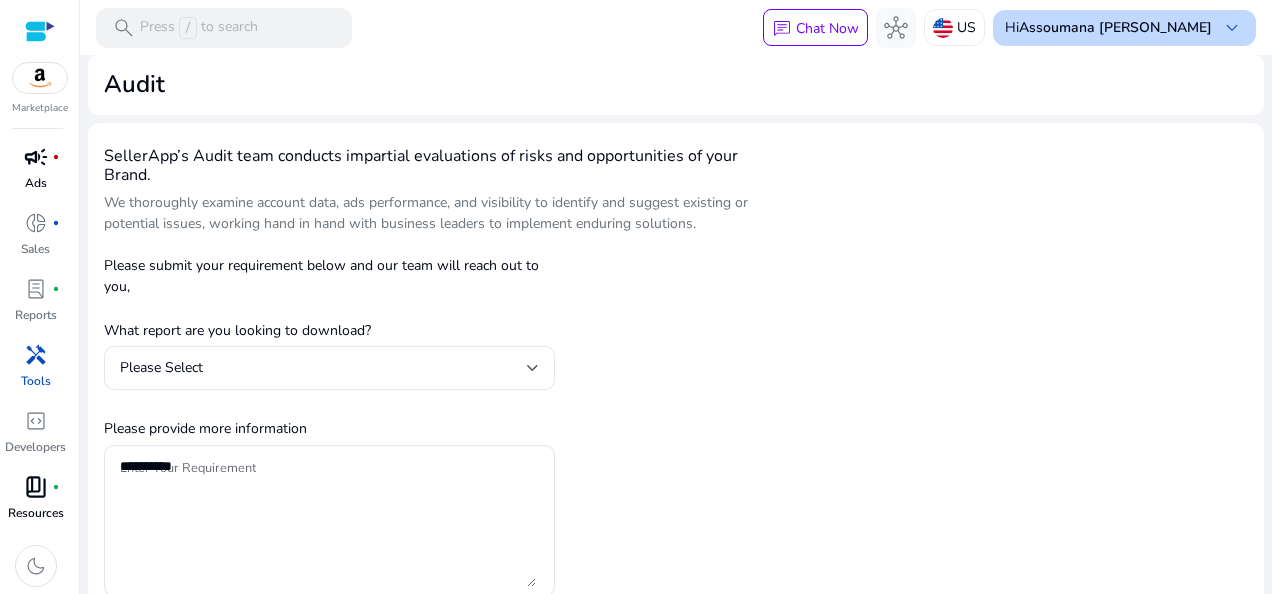 click on "Assoumana [PERSON_NAME]" at bounding box center (1115, 27) 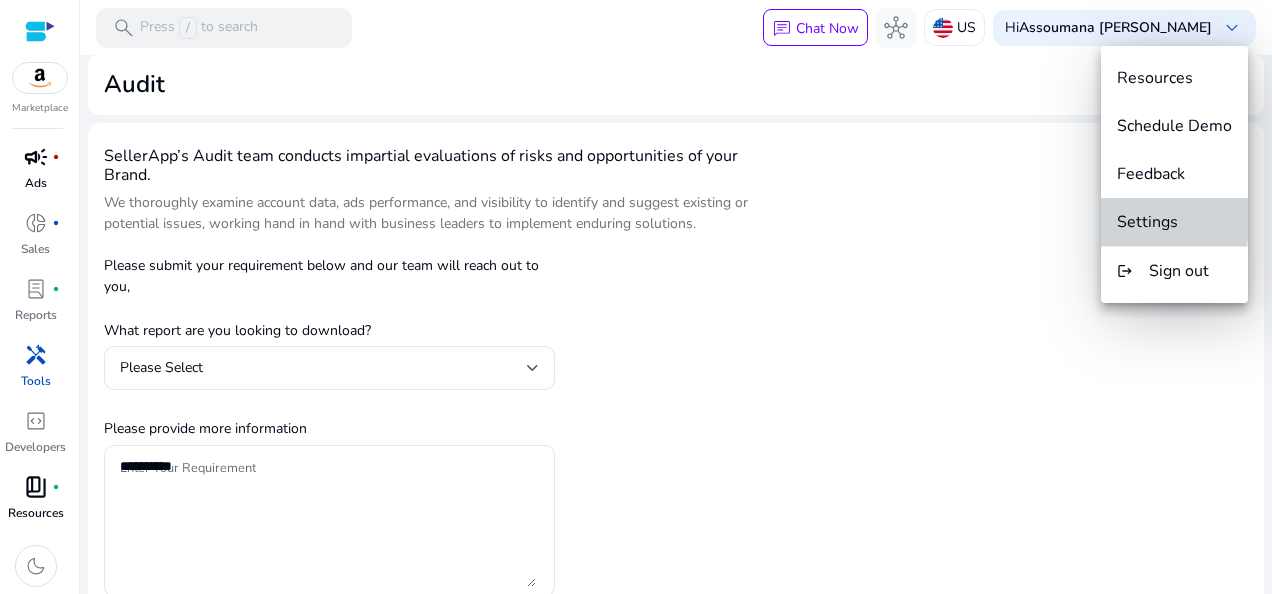 click on "Settings" at bounding box center (1147, 222) 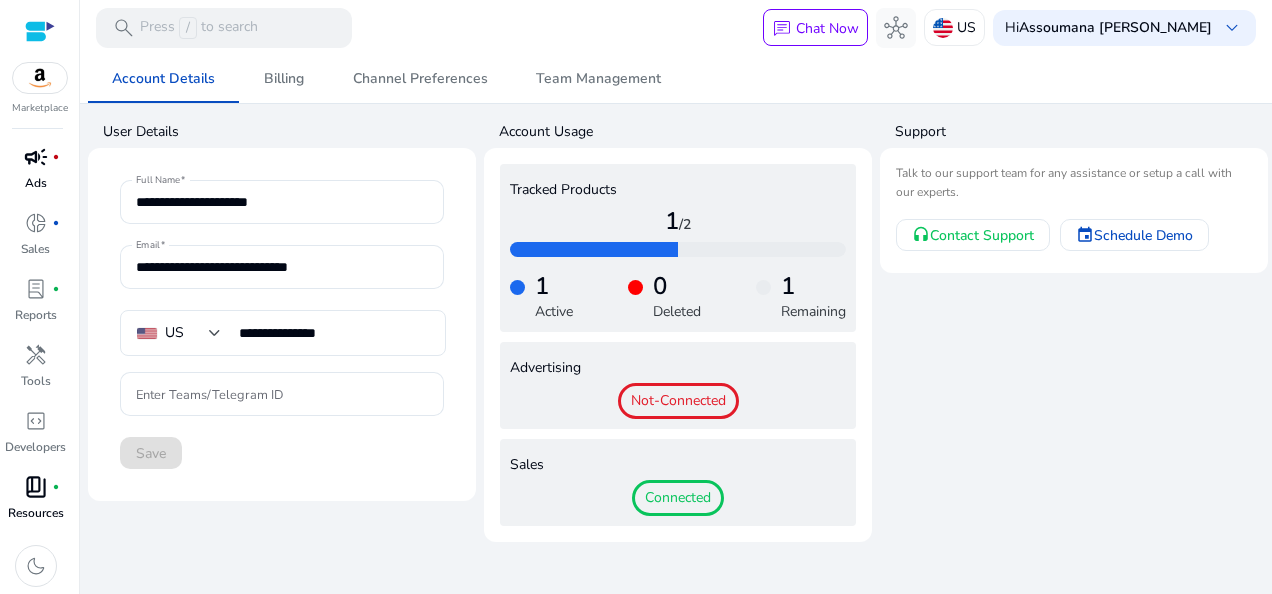 scroll, scrollTop: 0, scrollLeft: 0, axis: both 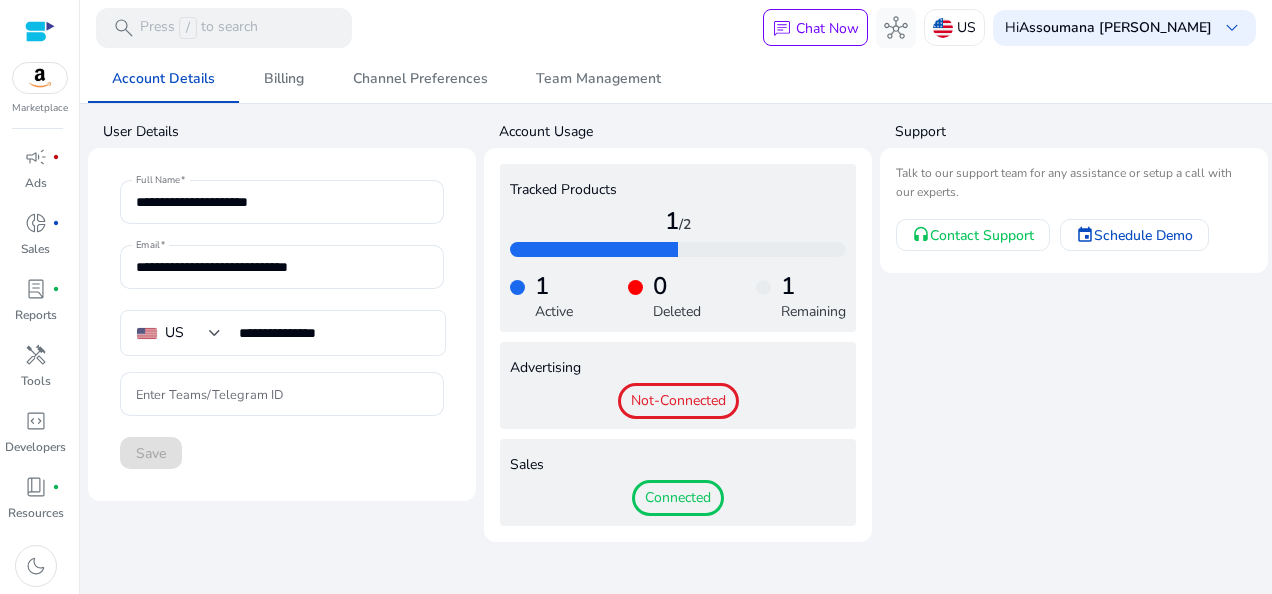 click on "Not-Connected" 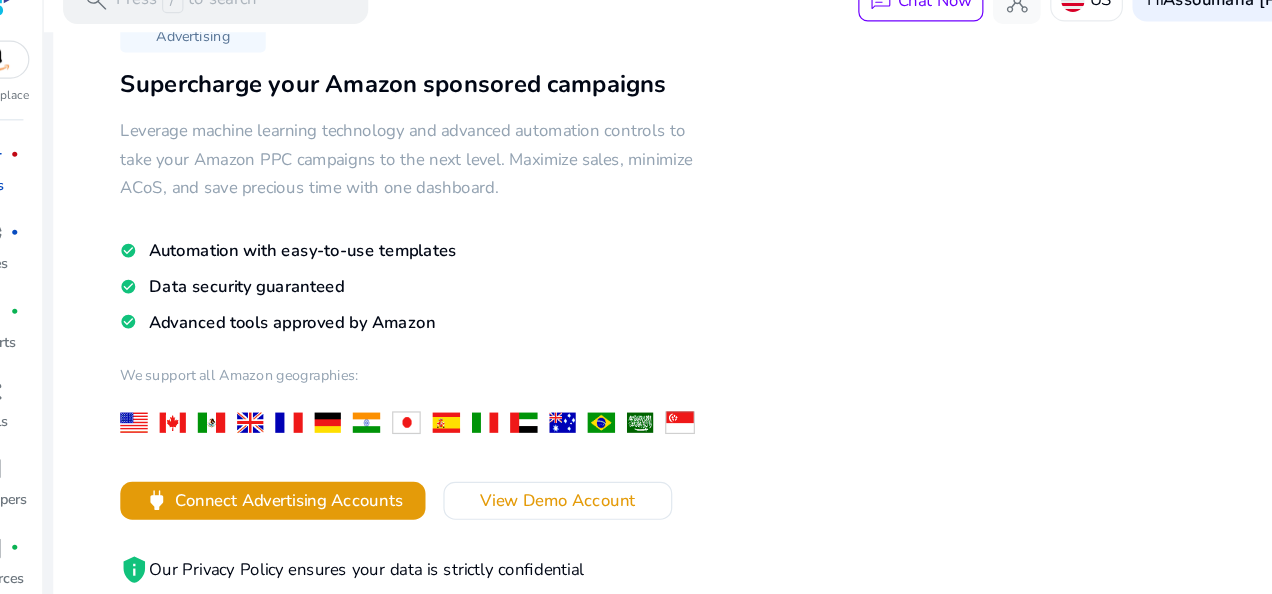scroll, scrollTop: 94, scrollLeft: 0, axis: vertical 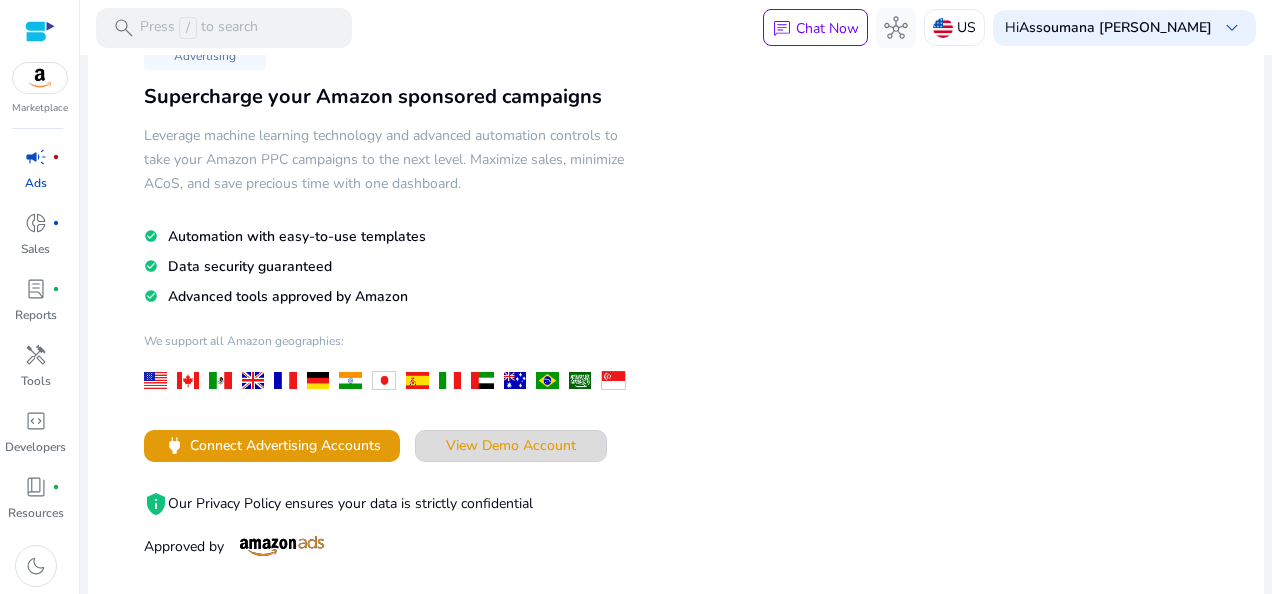 click on "View Demo Account" 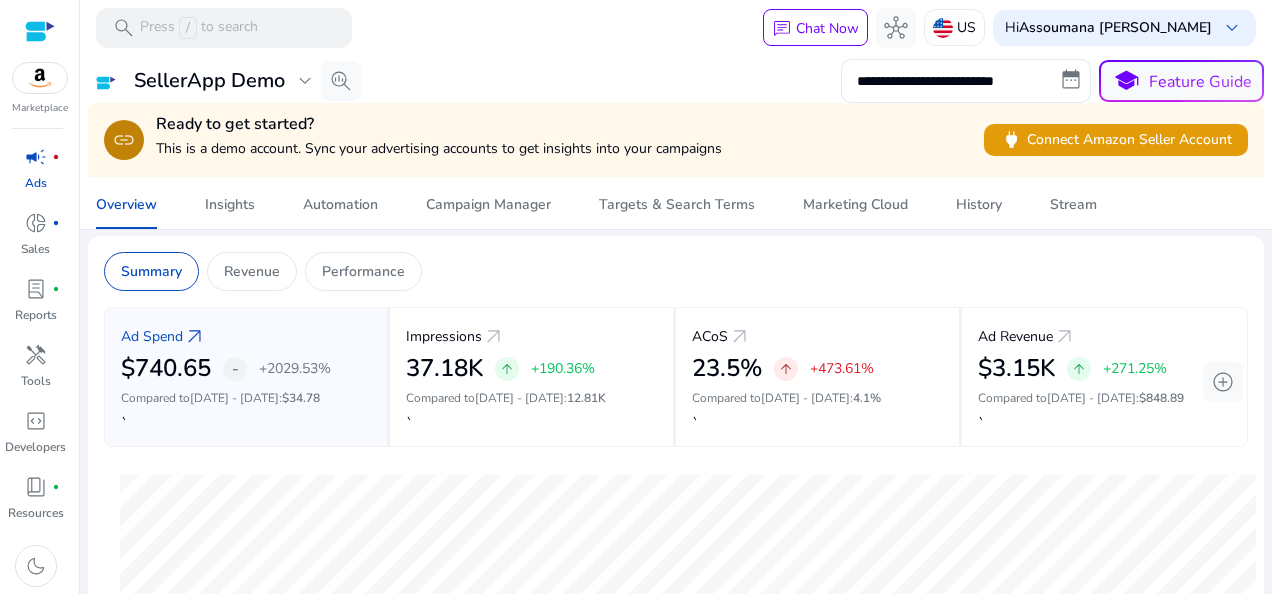 scroll, scrollTop: 0, scrollLeft: 0, axis: both 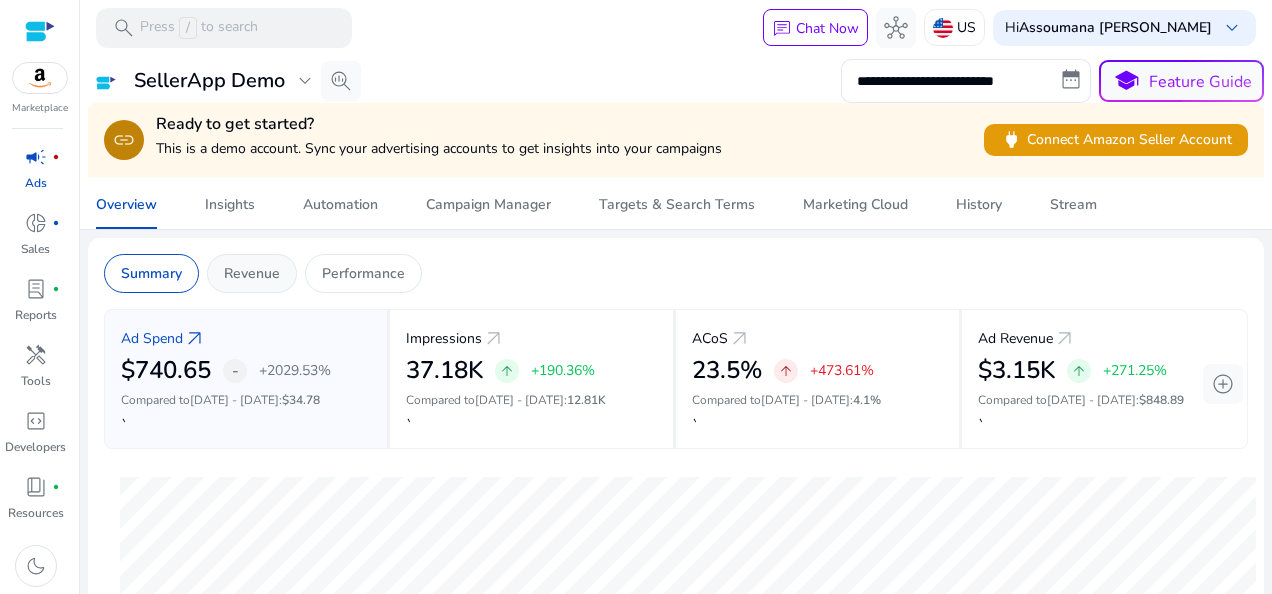 click on "Revenue" 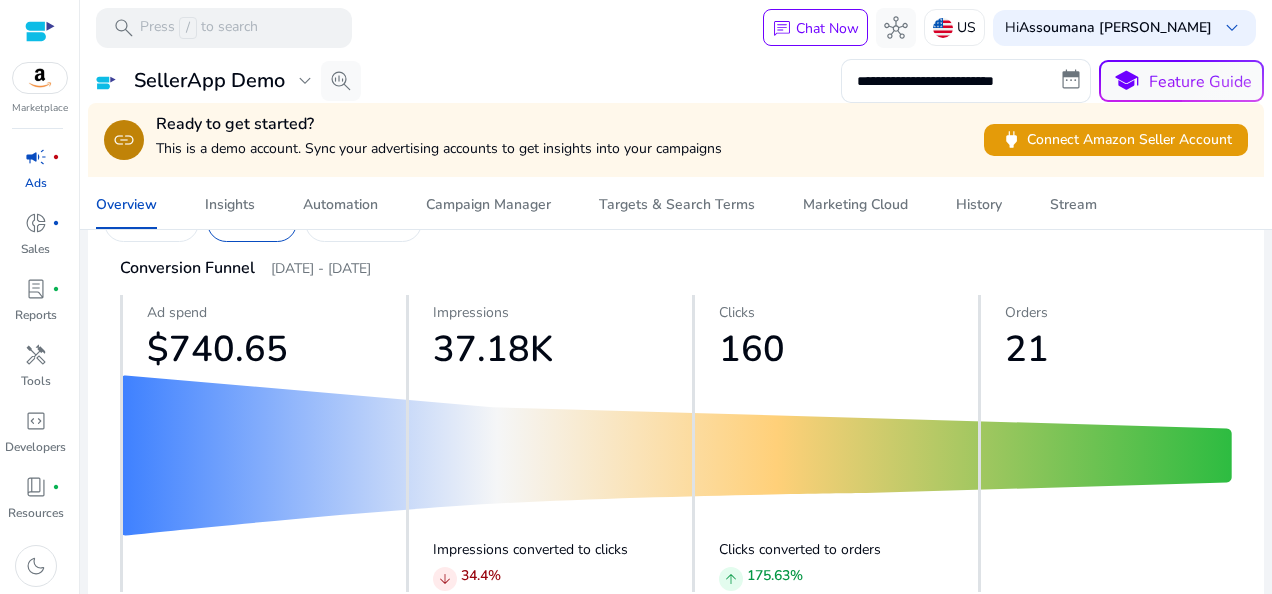 scroll, scrollTop: 0, scrollLeft: 0, axis: both 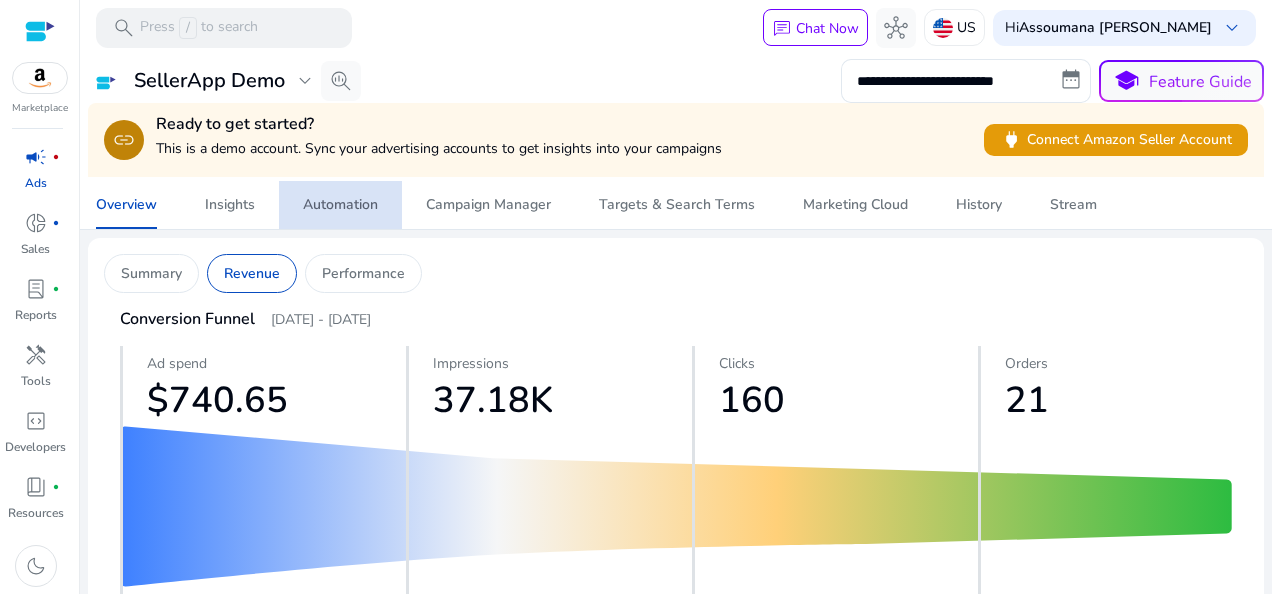 click on "Automation" at bounding box center [340, 205] 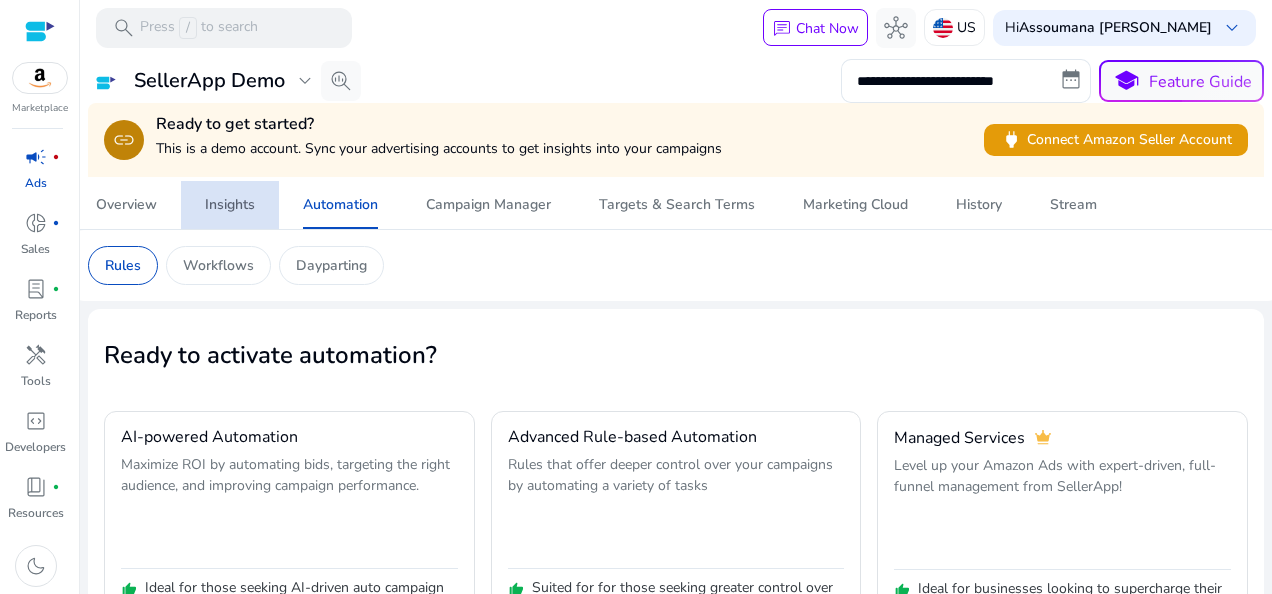 click on "Insights" at bounding box center [230, 205] 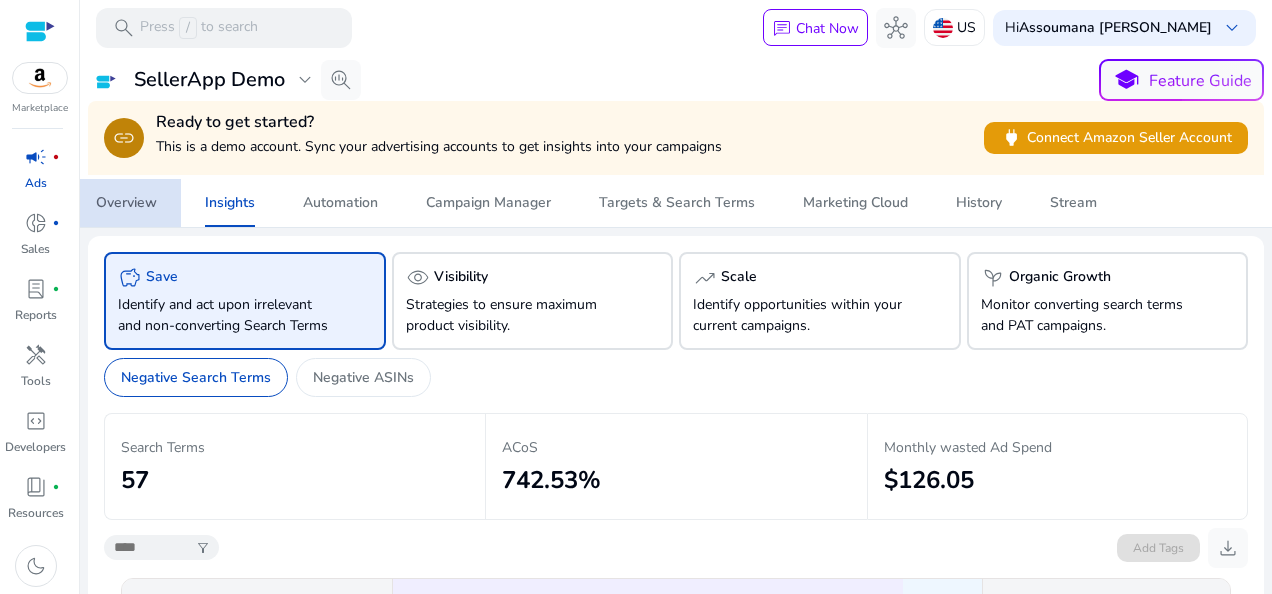 click on "Overview" at bounding box center [126, 203] 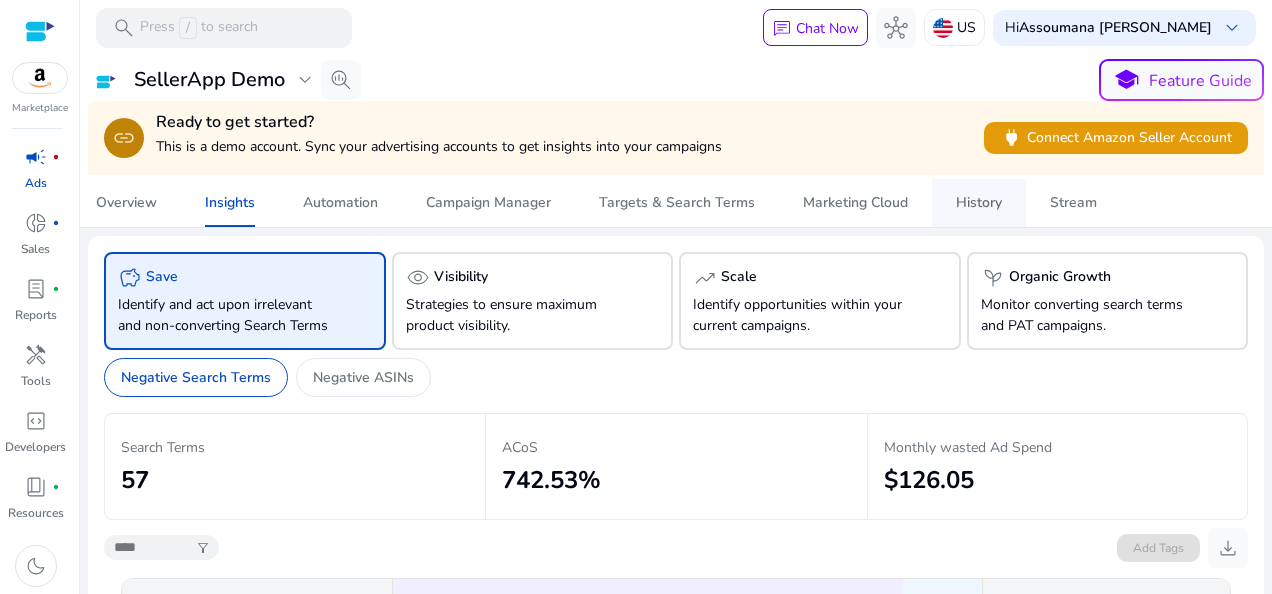 click on "History" at bounding box center (979, 203) 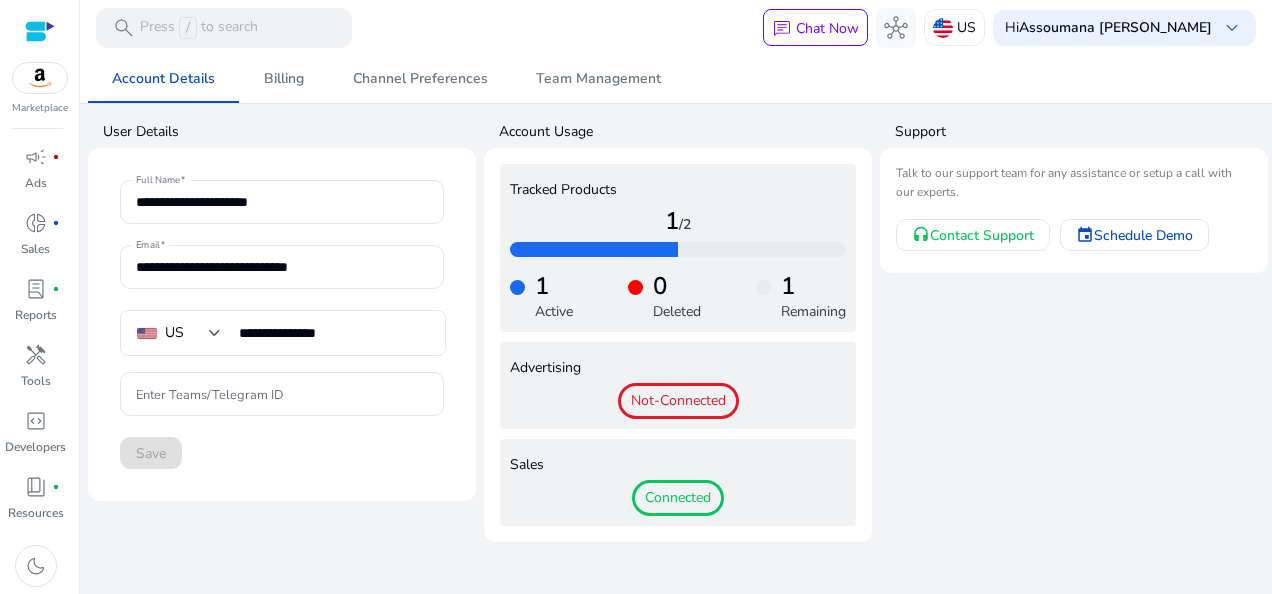 click on "Sales" 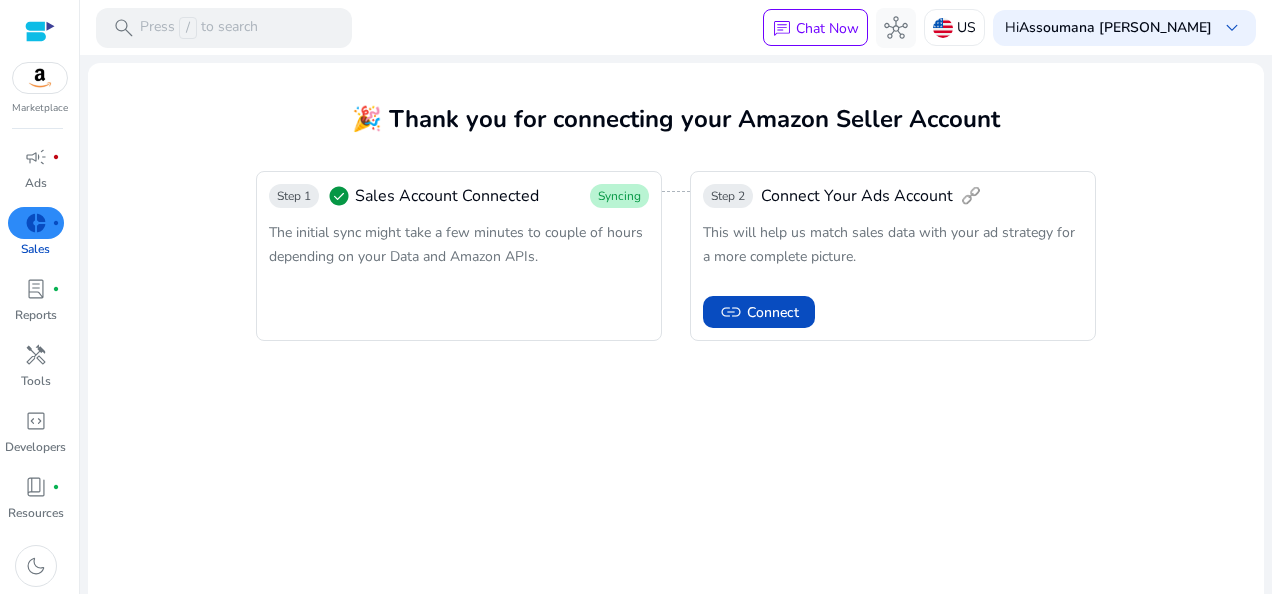 click on "Syncing" 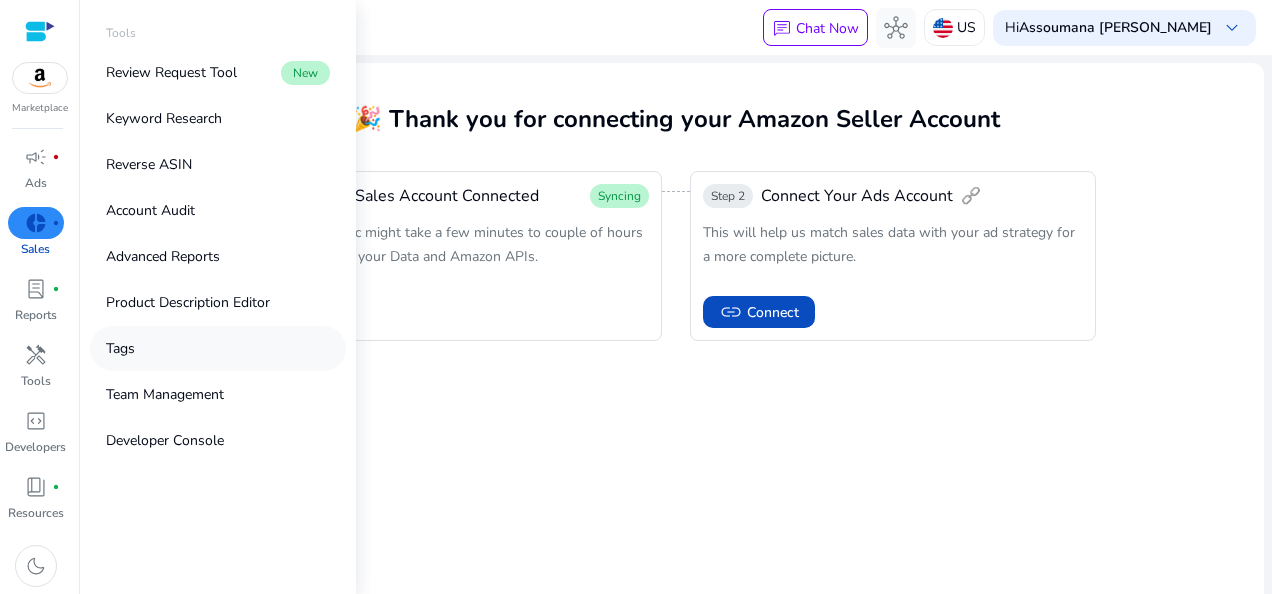 click on "Tags" at bounding box center [120, 348] 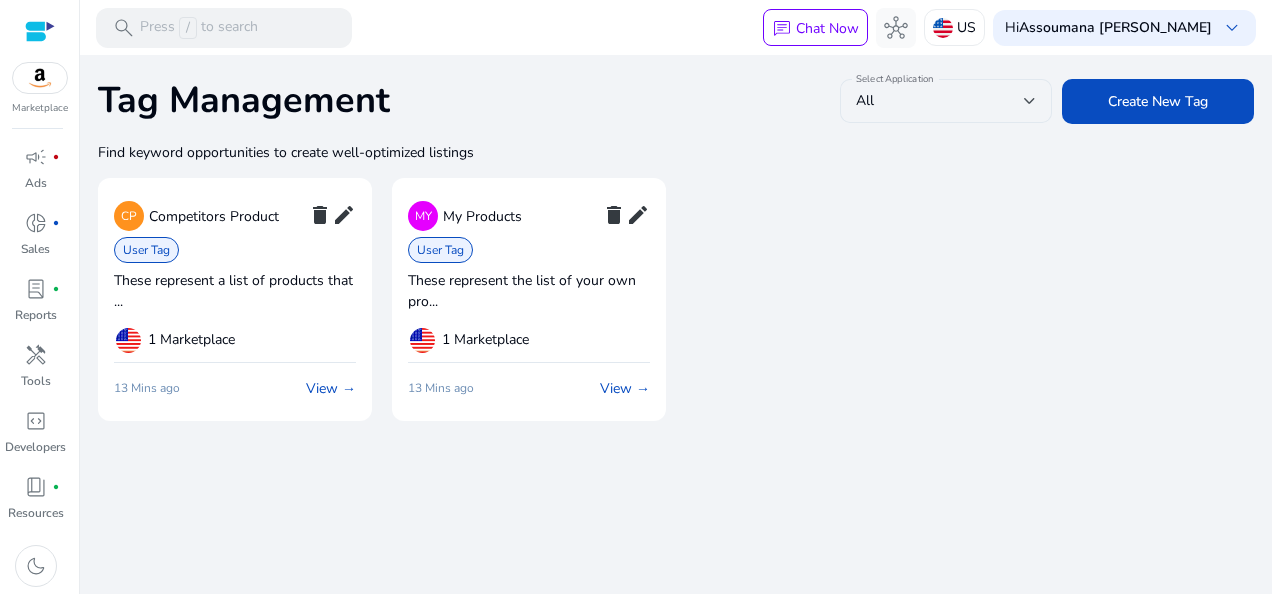 click on "edit" 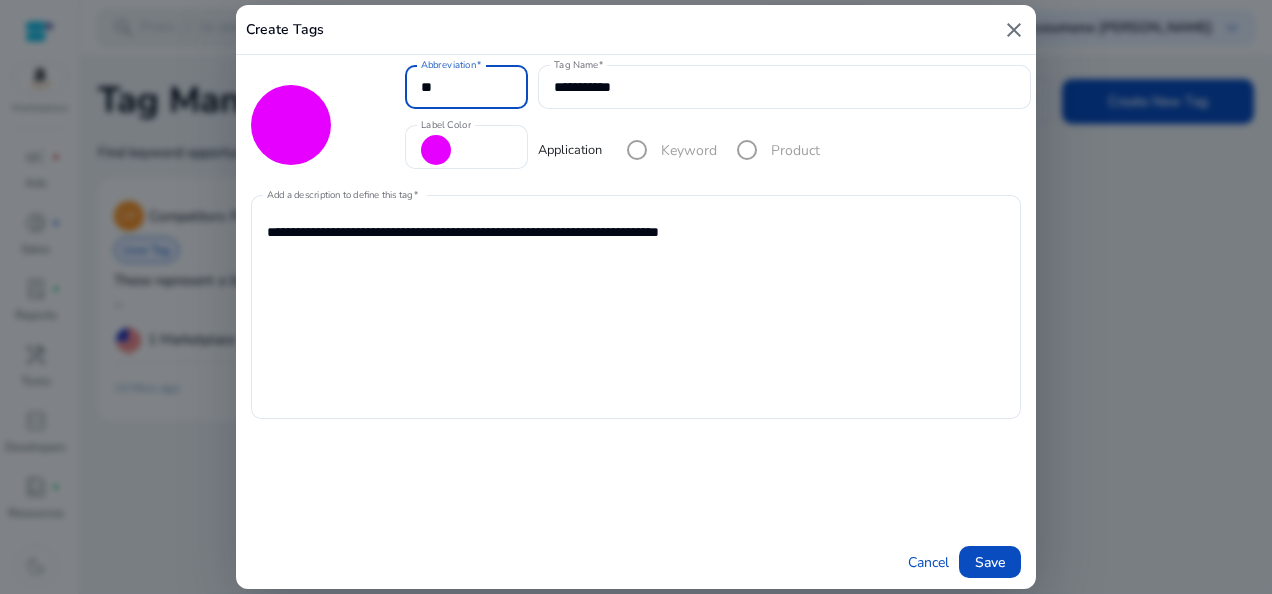click on "close" at bounding box center [1014, 30] 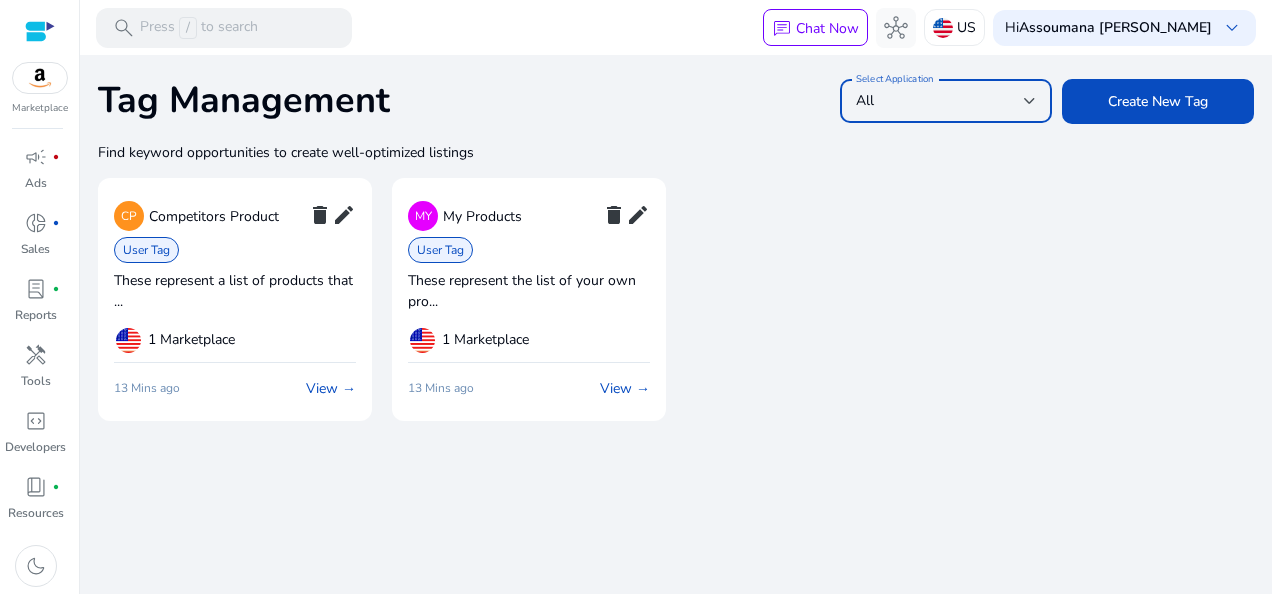 click on "All" at bounding box center [940, 101] 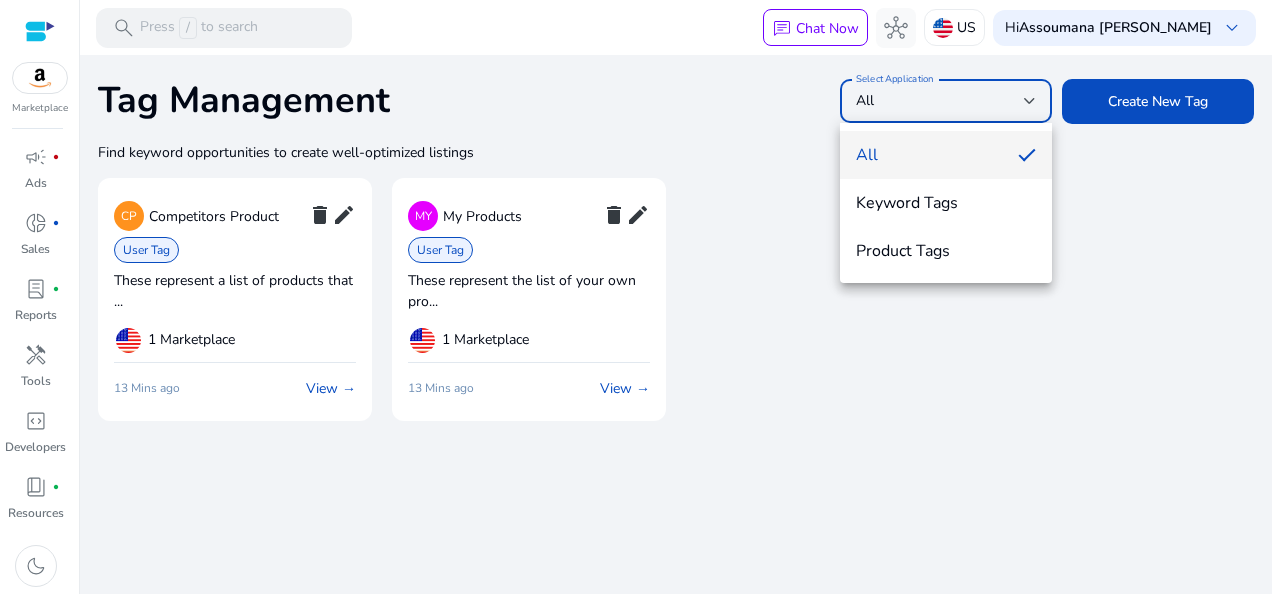 click at bounding box center (636, 297) 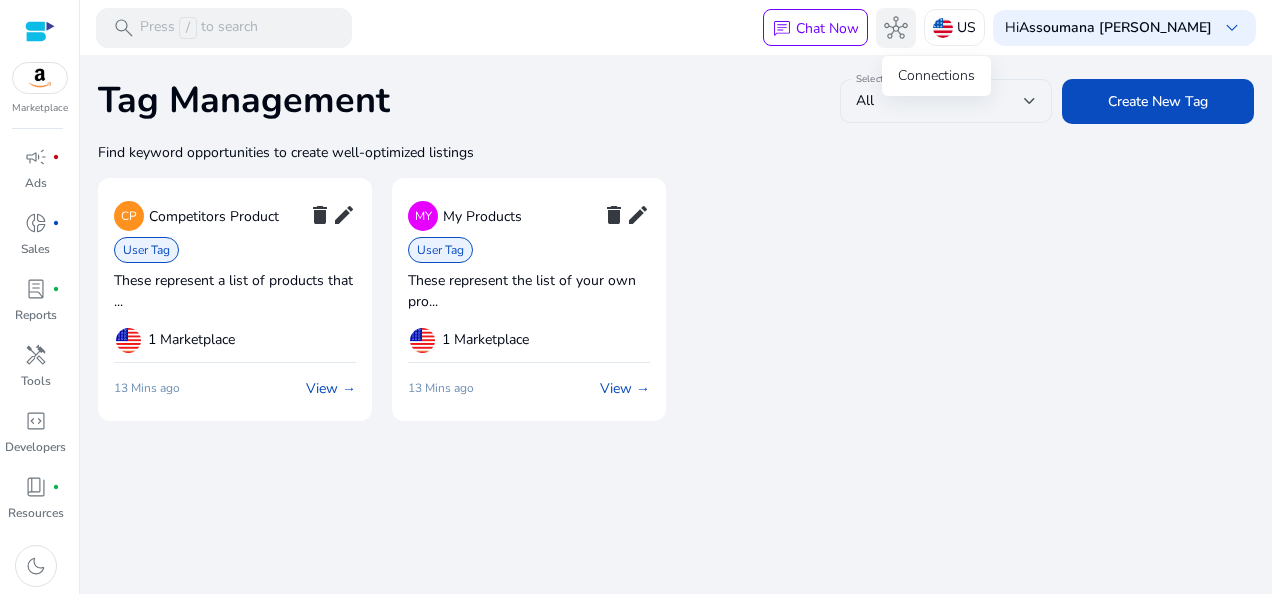 click on "hub" at bounding box center (896, 28) 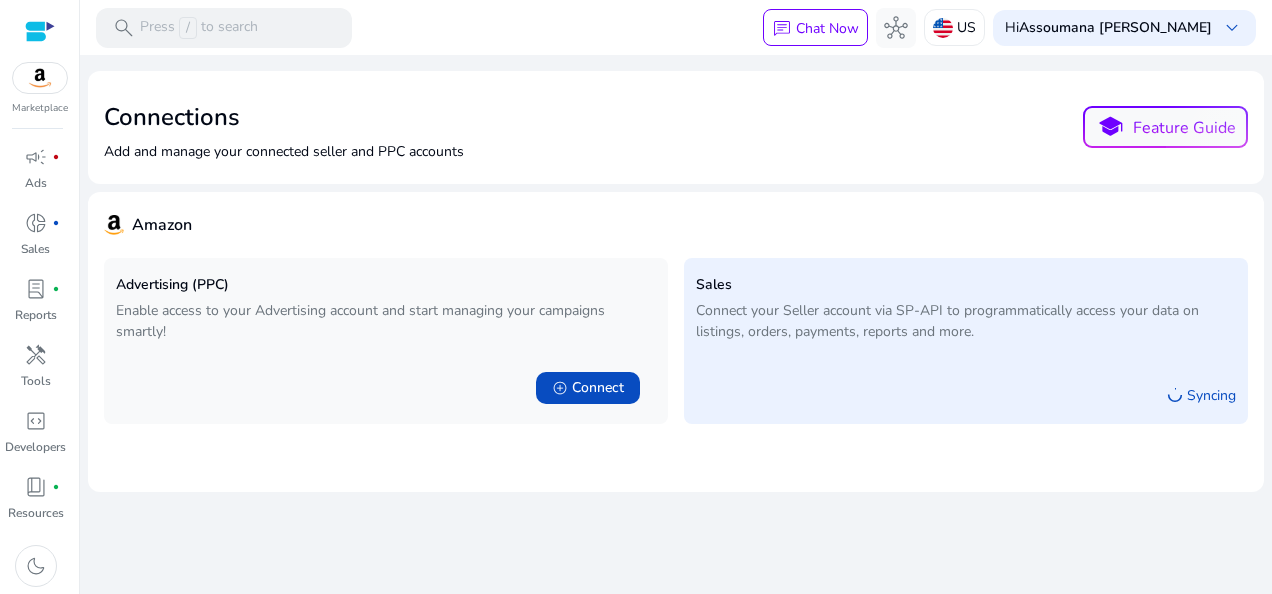 click on "Connect your Seller account via SP-API to programmatically access your data on listings, orders, payments, reports and more." 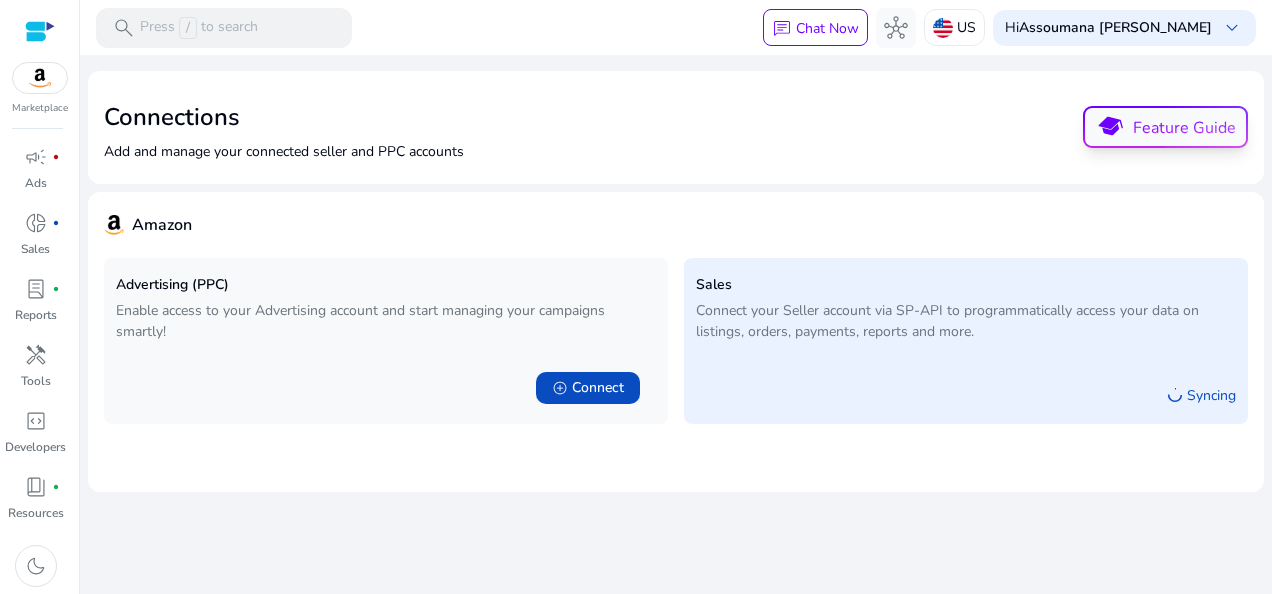 click on "Feature Guide" 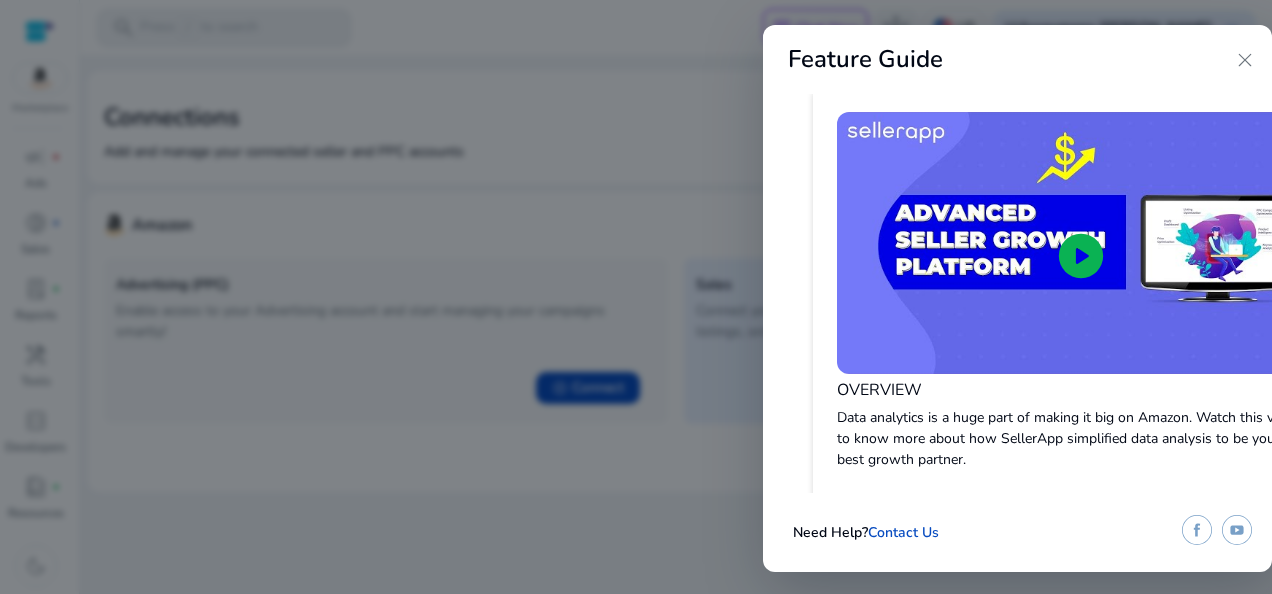click on "close" at bounding box center (1245, 60) 